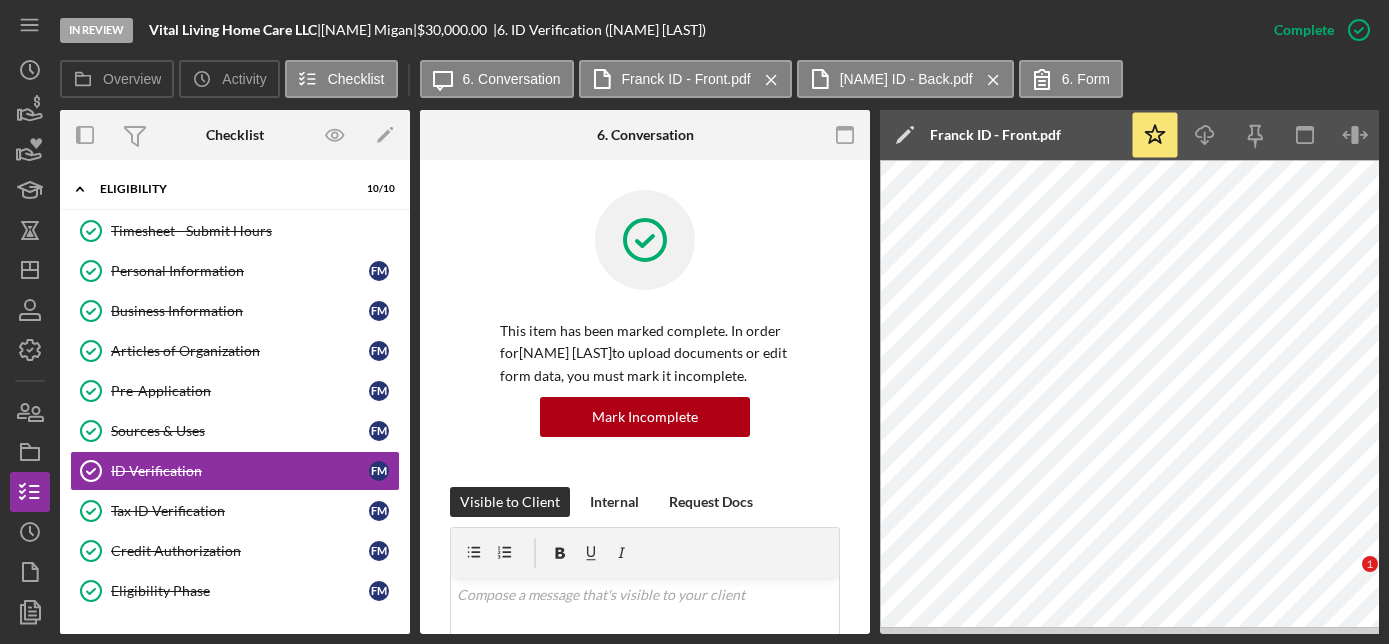 scroll, scrollTop: 0, scrollLeft: 0, axis: both 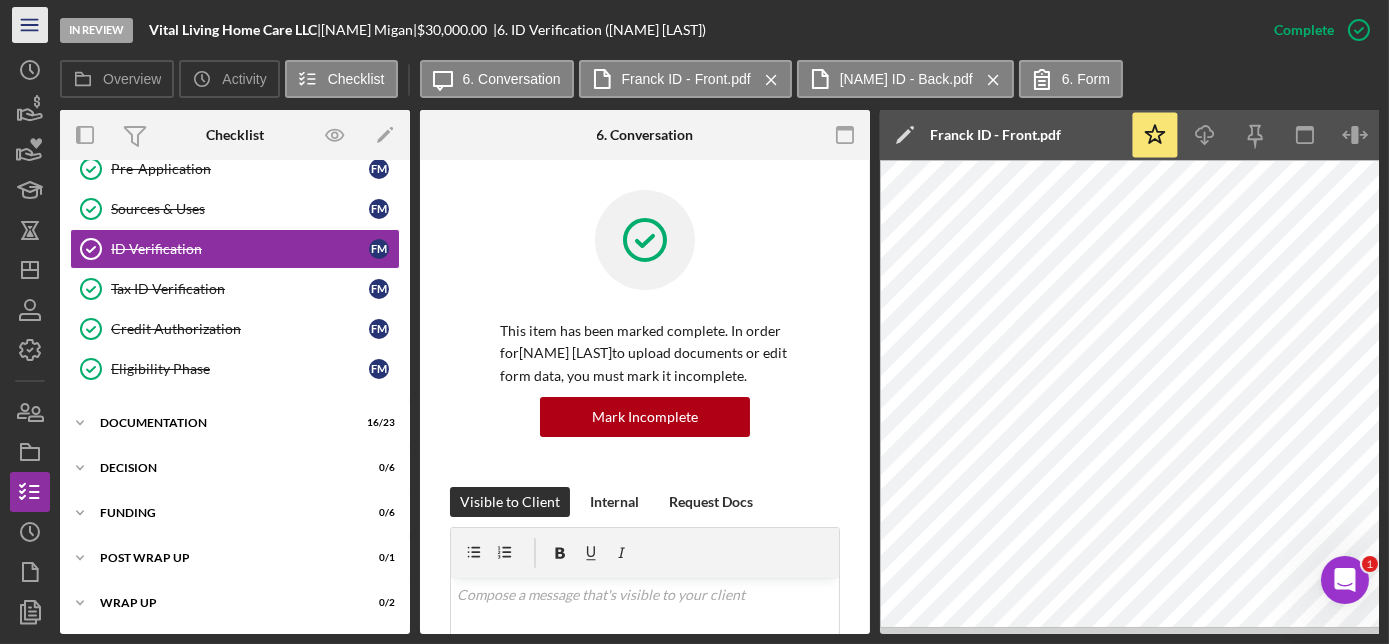 click on "Icon/Menu" 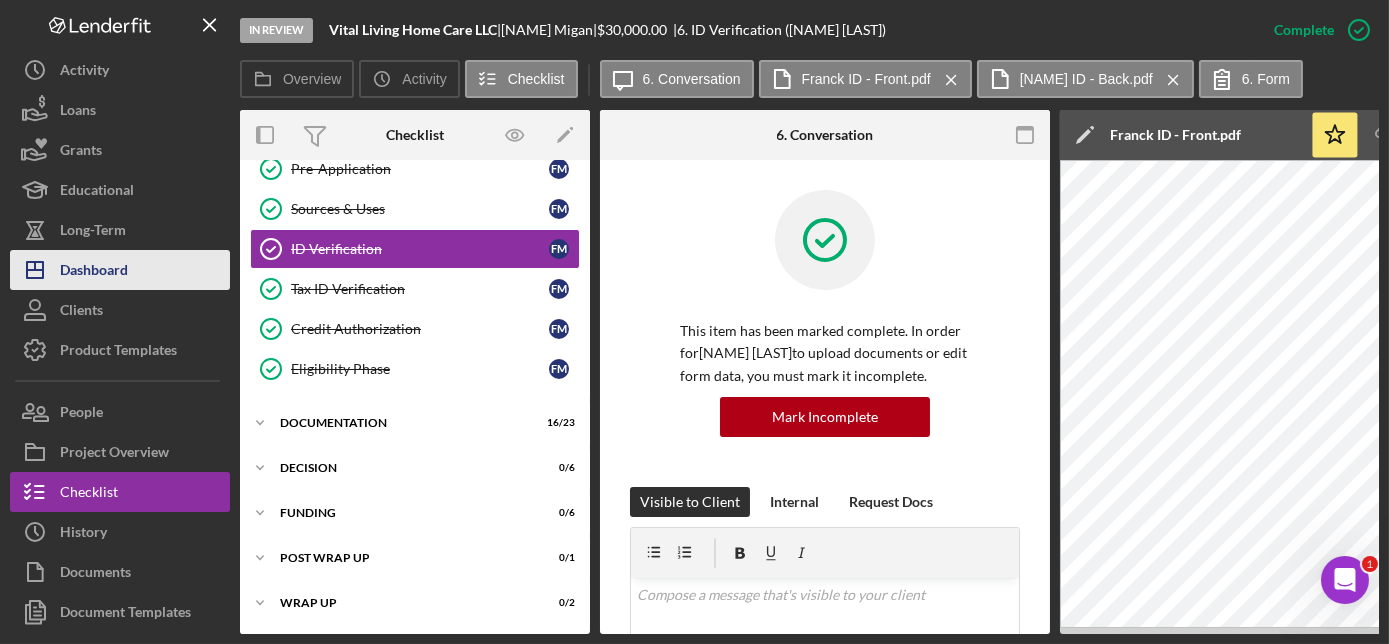 click on "Dashboard" at bounding box center (94, 272) 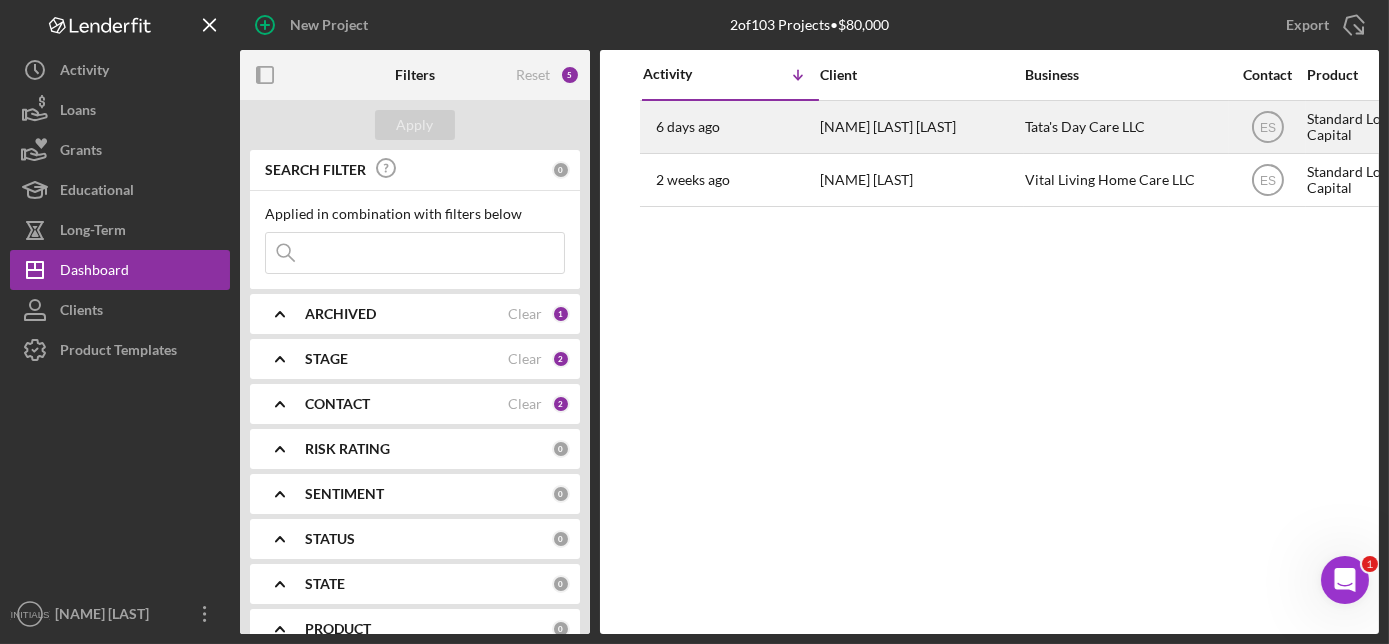 click on "[NAME] [LAST] [LAST]" at bounding box center (920, 127) 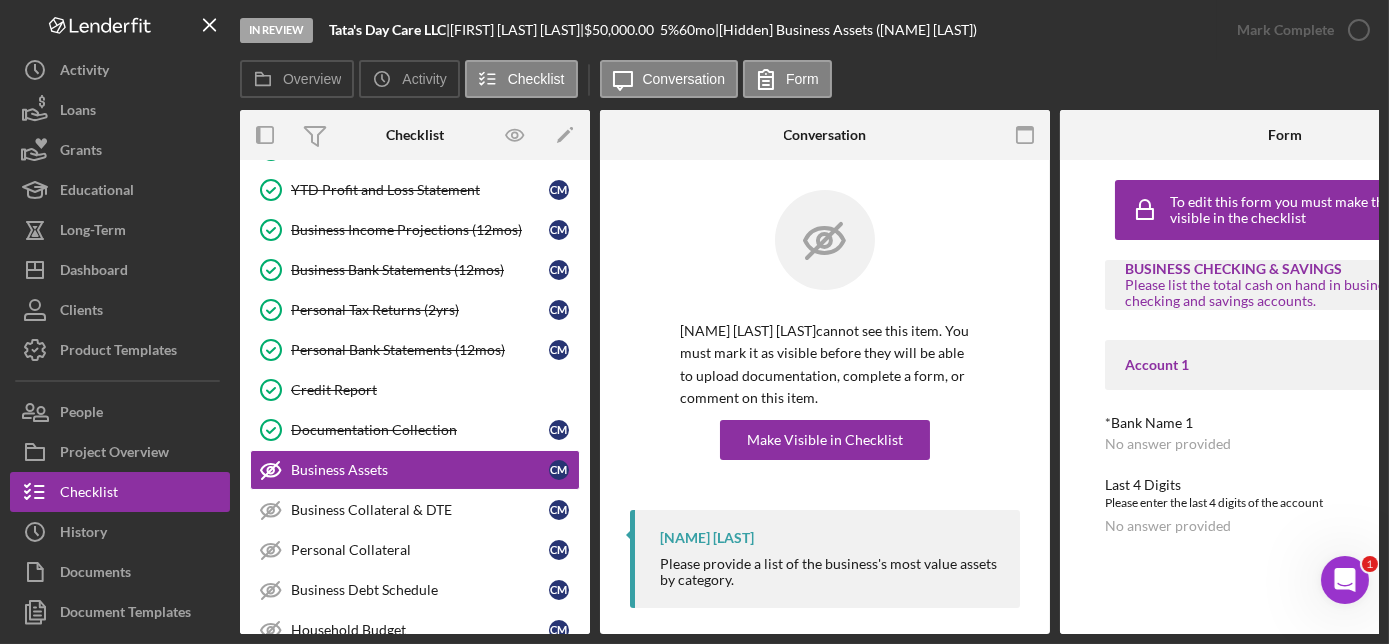 scroll, scrollTop: 509, scrollLeft: 0, axis: vertical 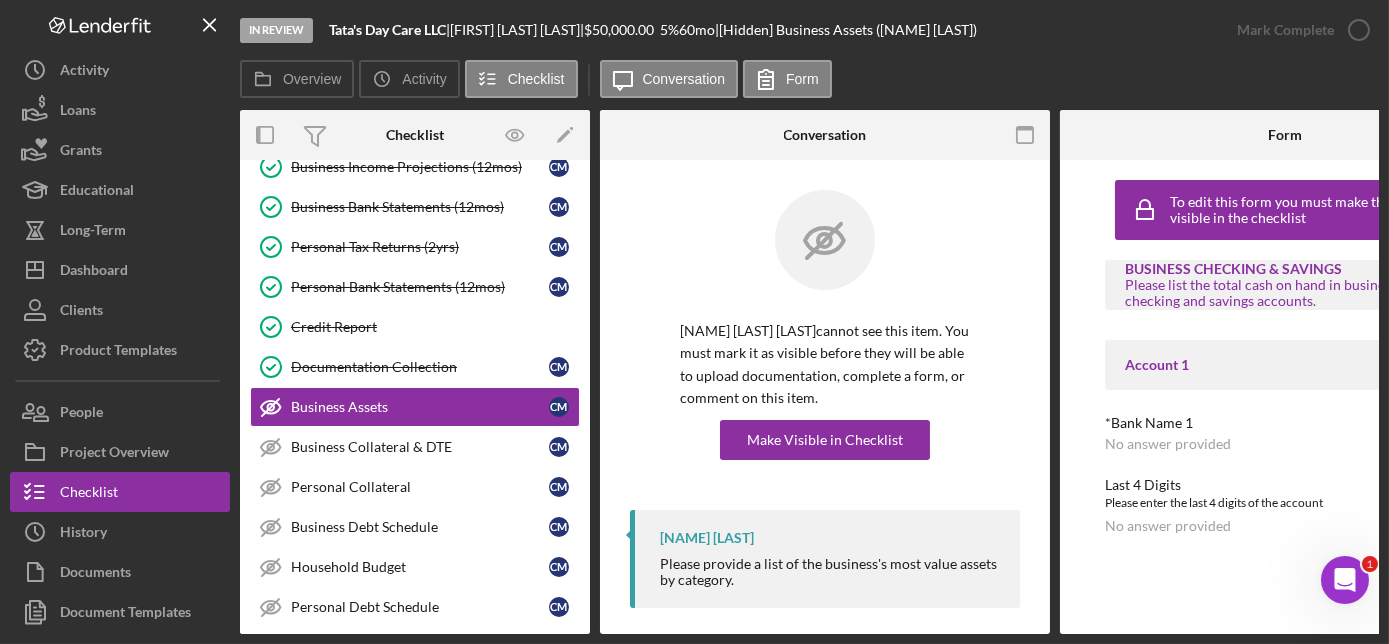 click 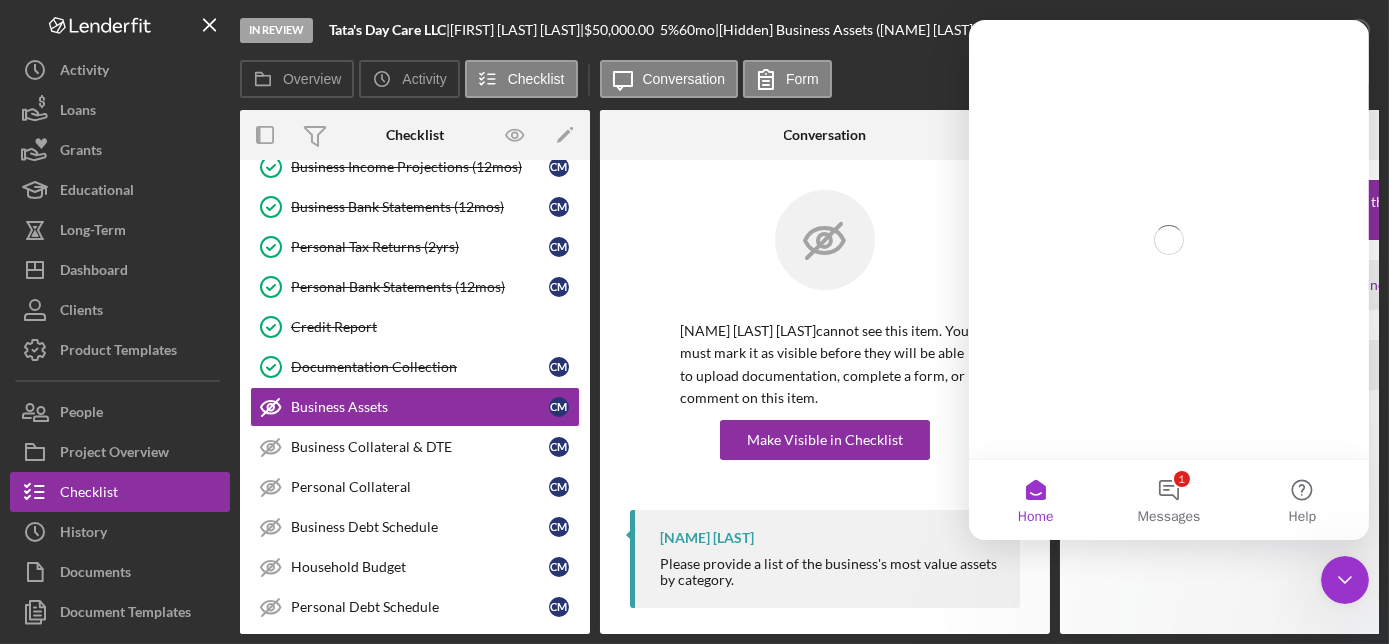 scroll, scrollTop: 0, scrollLeft: 0, axis: both 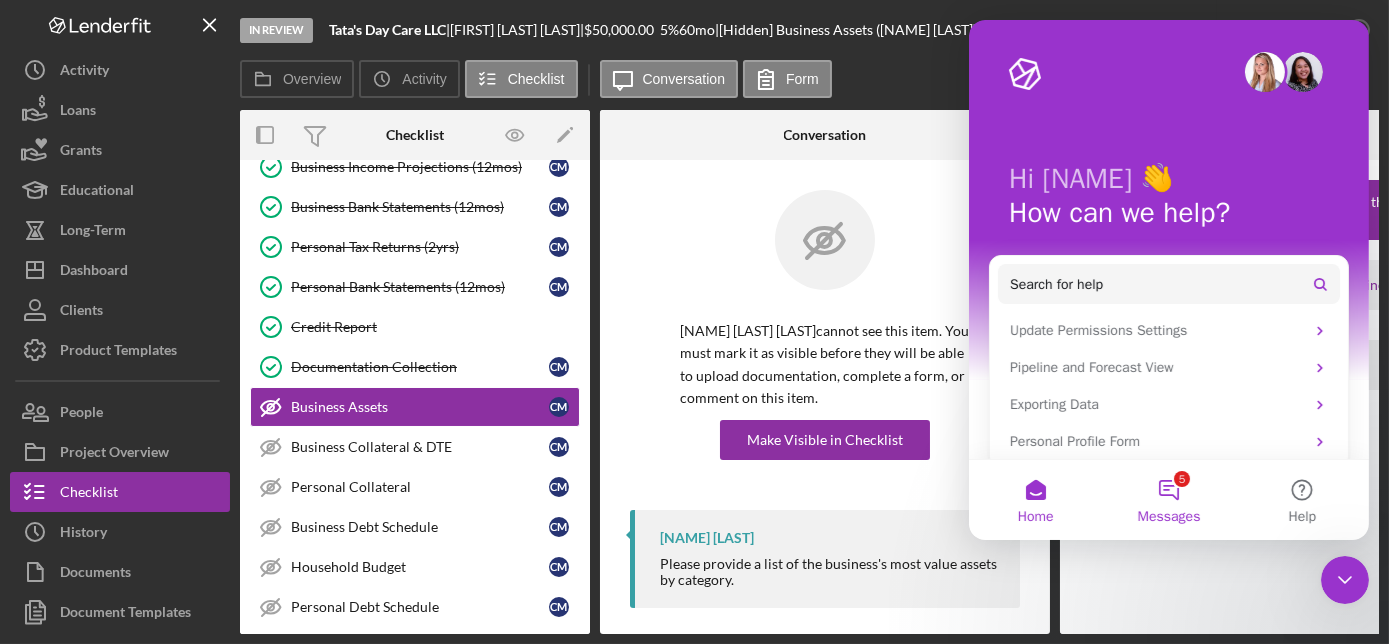 click on "5 Messages" at bounding box center (1167, 500) 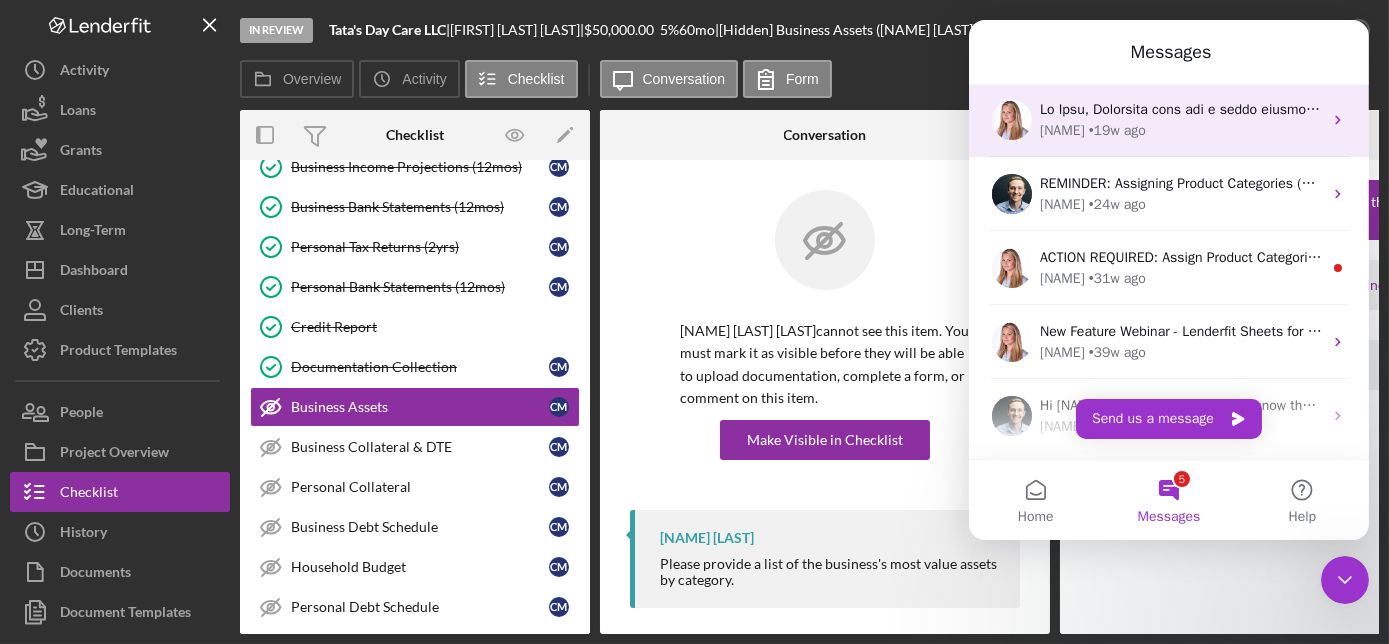 scroll, scrollTop: 181, scrollLeft: 0, axis: vertical 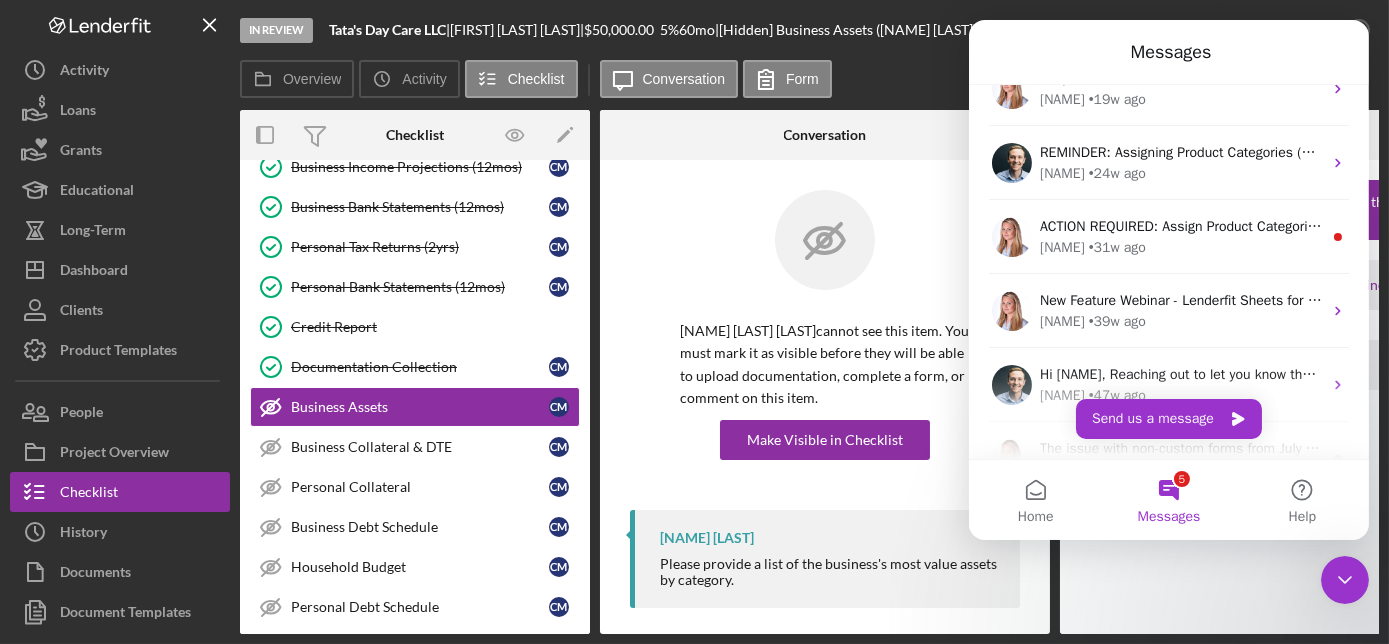 click on "Overview Icon/History Activity Checklist Icon/Message Conversation Form" at bounding box center (809, 80) 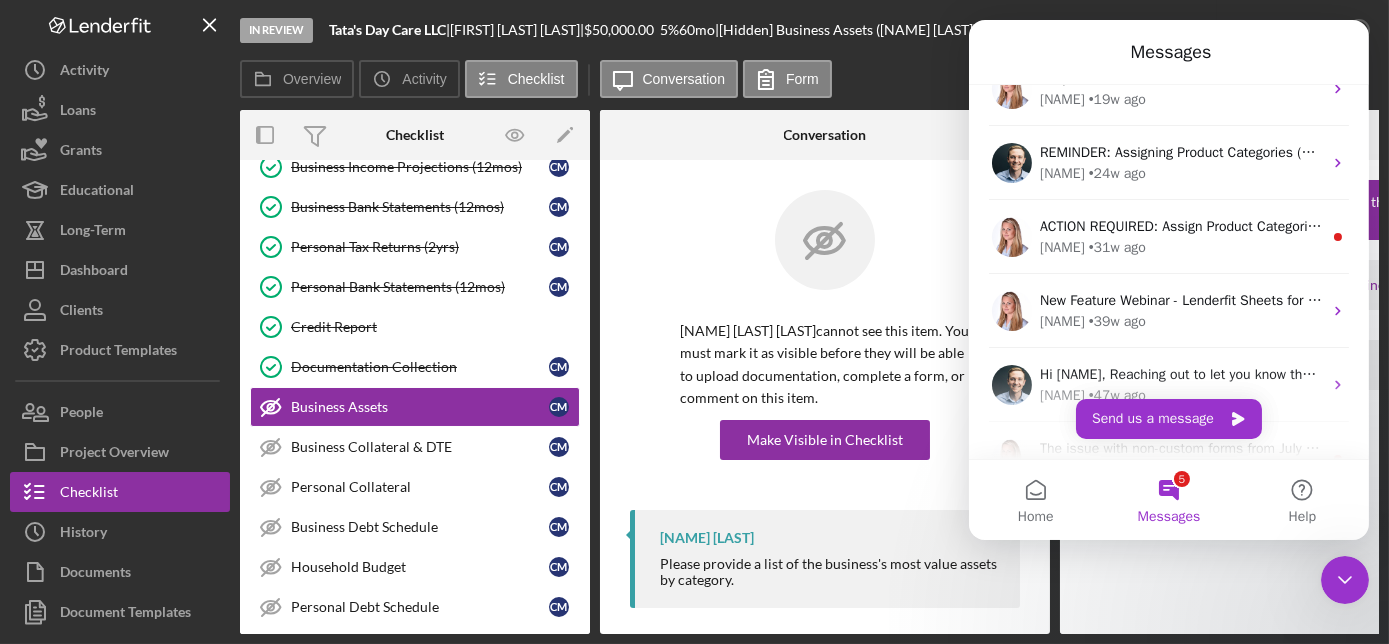 click on "5 Messages" at bounding box center (1167, 500) 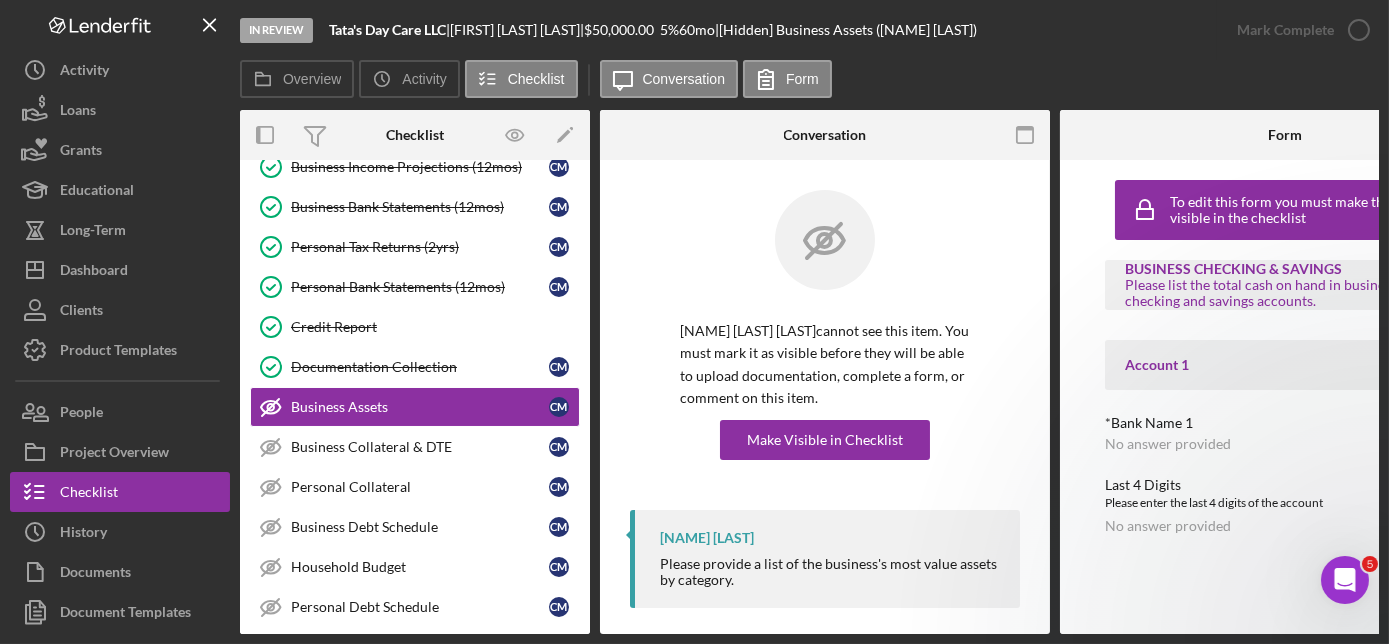 scroll, scrollTop: 0, scrollLeft: 0, axis: both 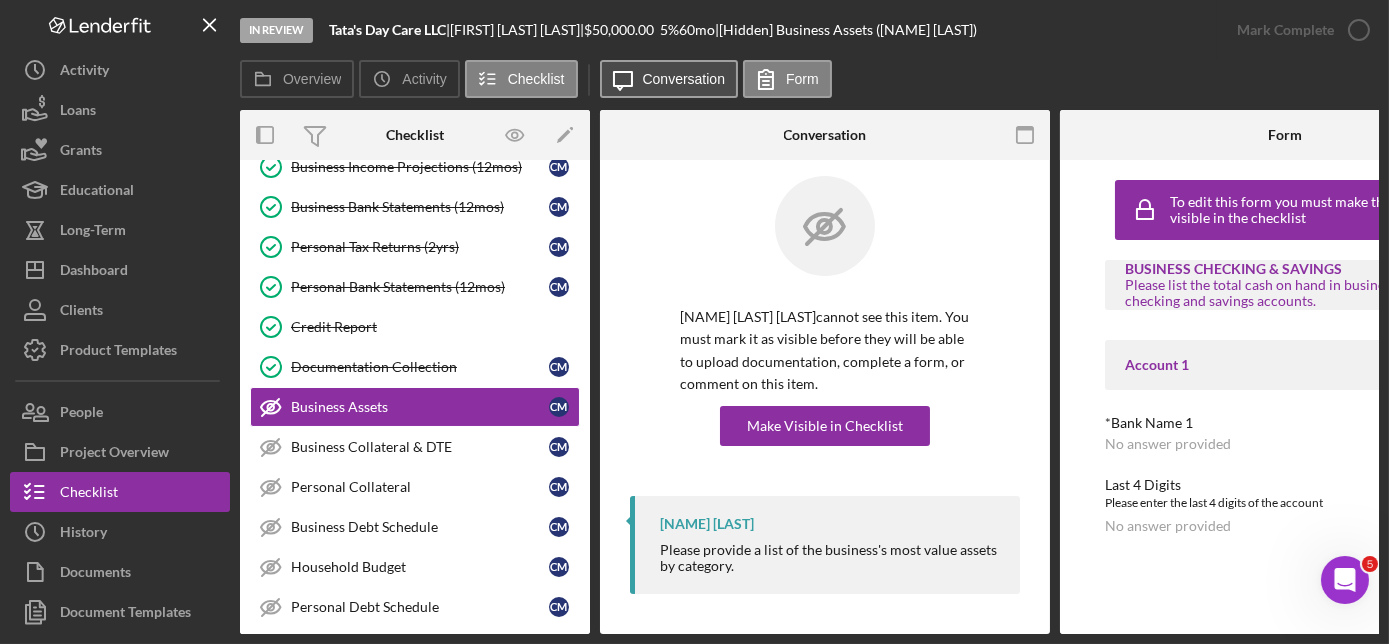 click on "Icon/Message Conversation" at bounding box center [669, 79] 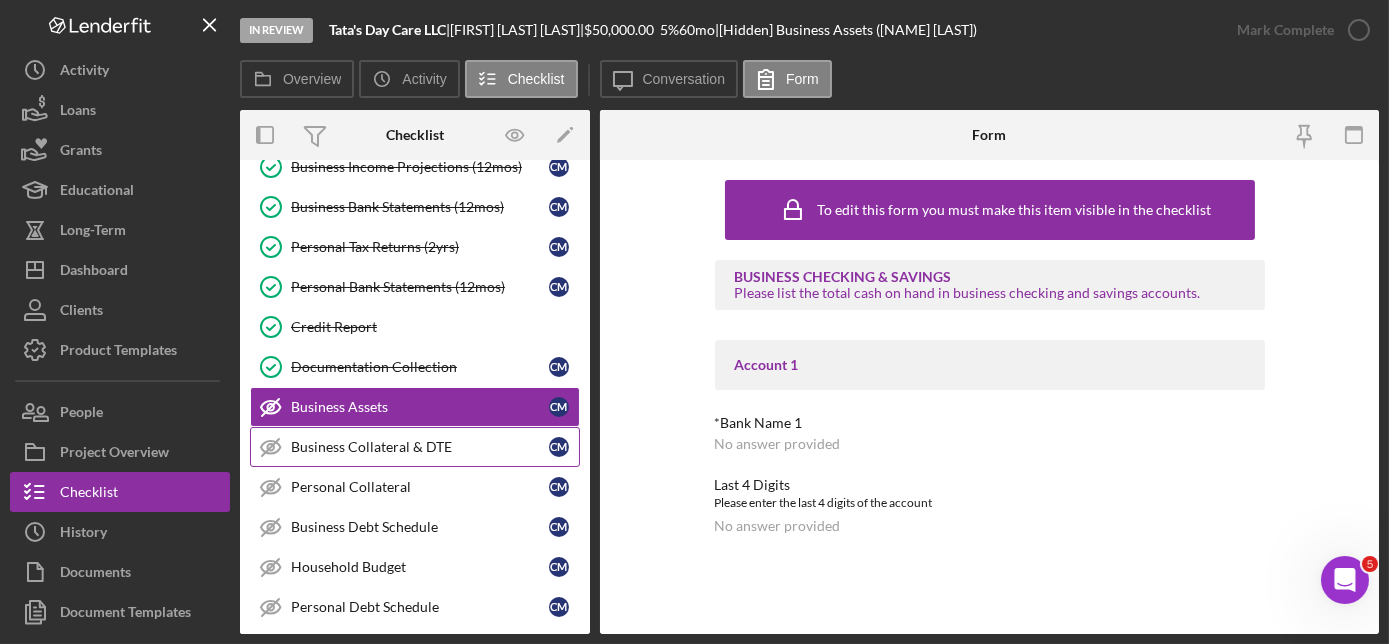 click on "Business Collateral & DTE" at bounding box center (420, 447) 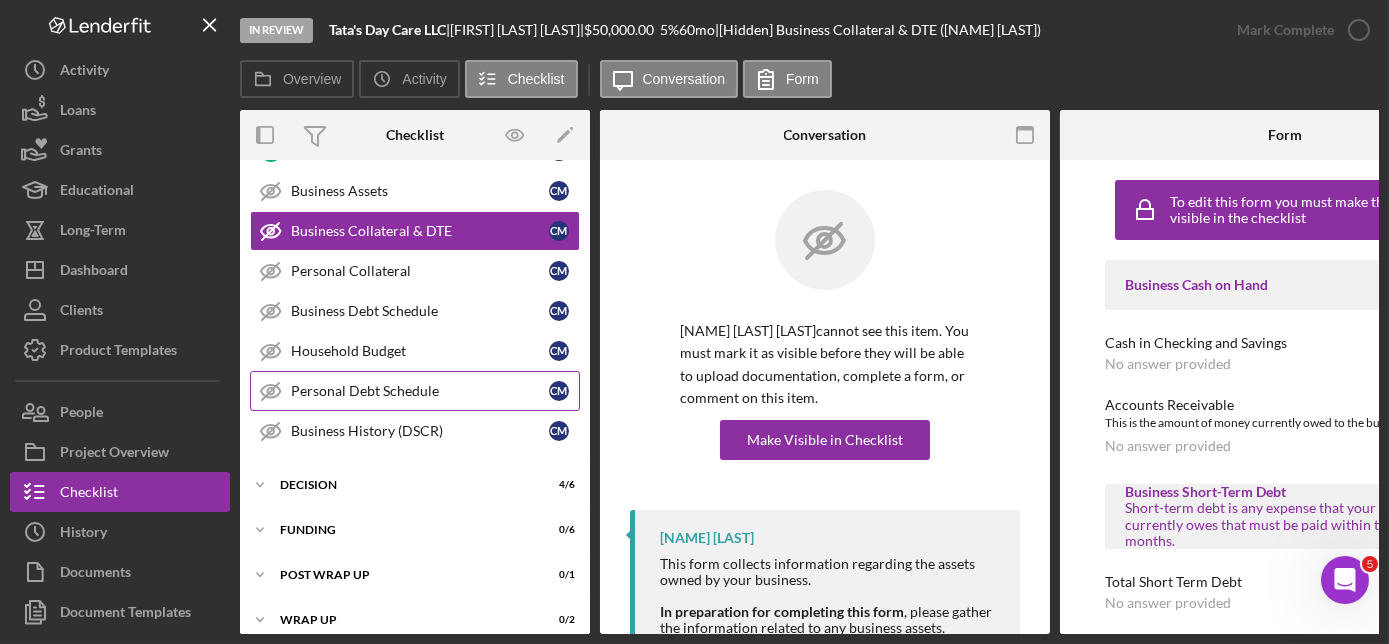 scroll, scrollTop: 735, scrollLeft: 0, axis: vertical 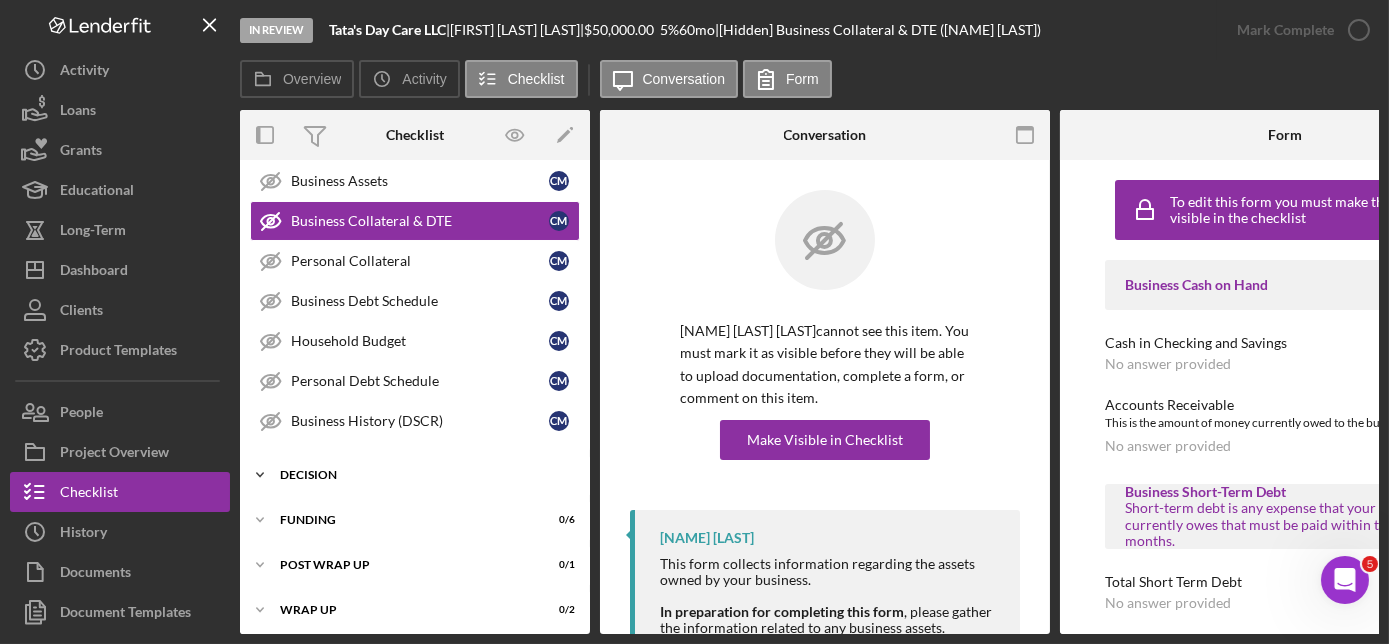 click on "Decision" at bounding box center (422, 475) 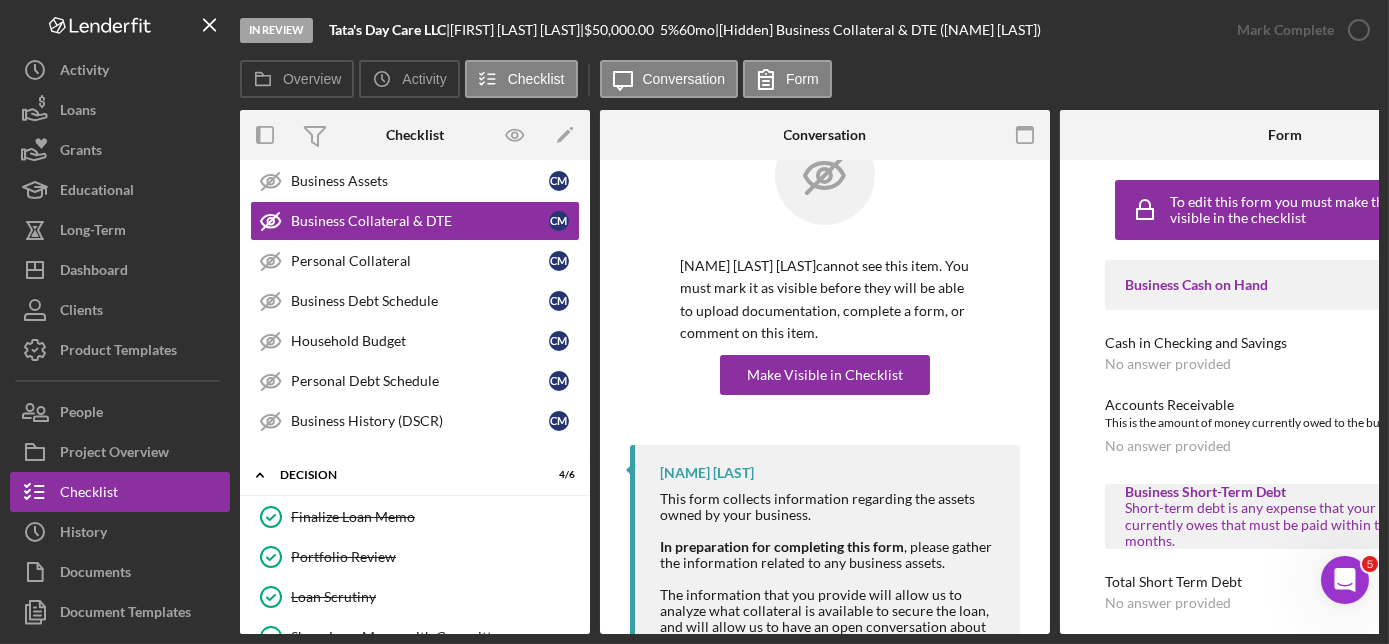 scroll, scrollTop: 213, scrollLeft: 0, axis: vertical 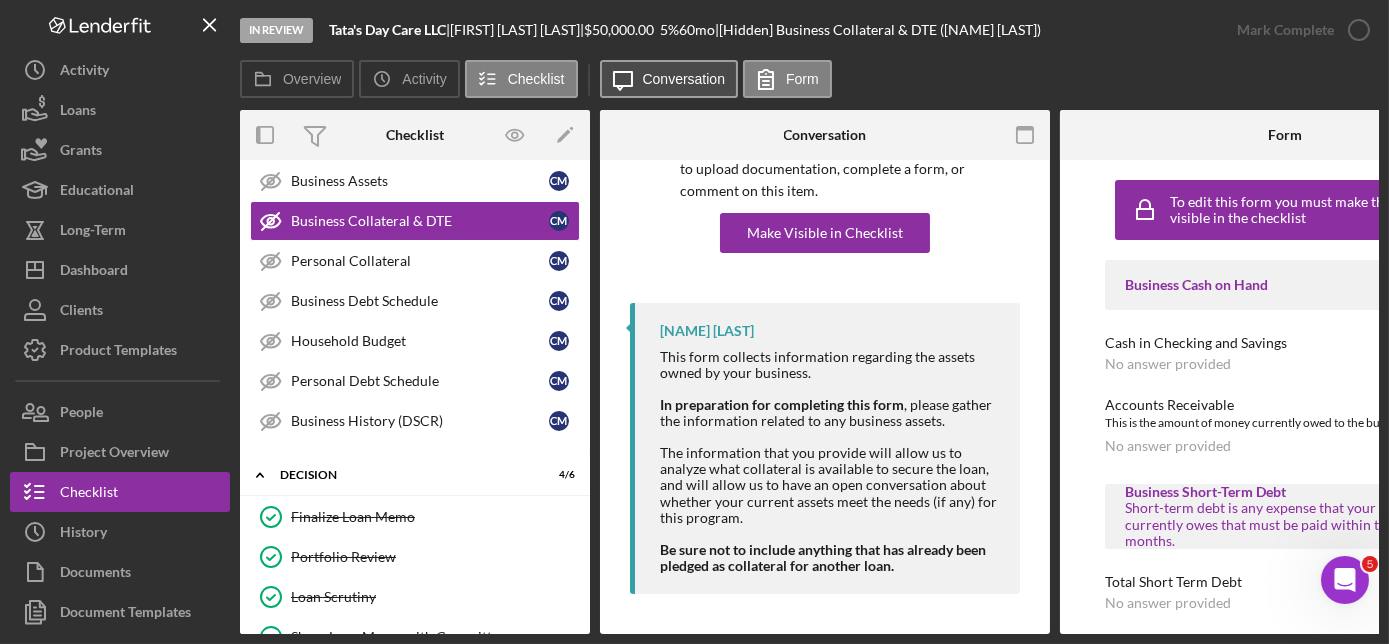 click on "Conversation" at bounding box center (684, 79) 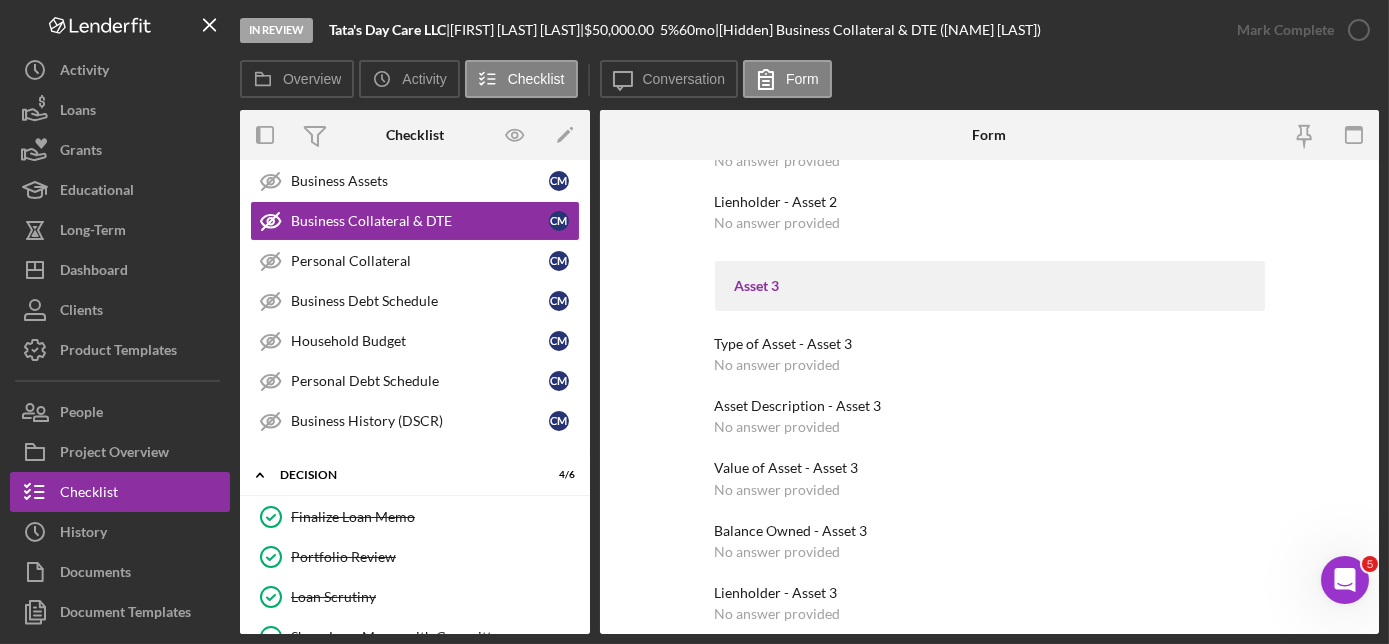 scroll, scrollTop: 1308, scrollLeft: 0, axis: vertical 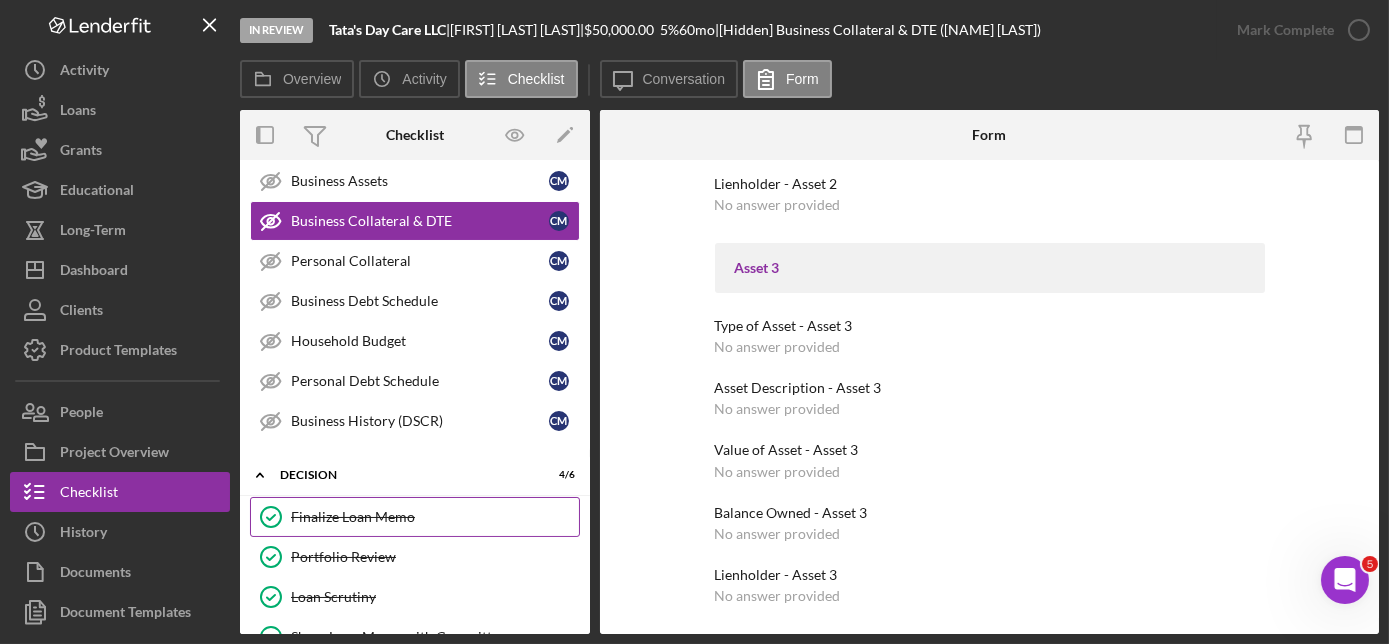 click on "Finalize Loan Memo Finalize Loan Memo" at bounding box center (415, 517) 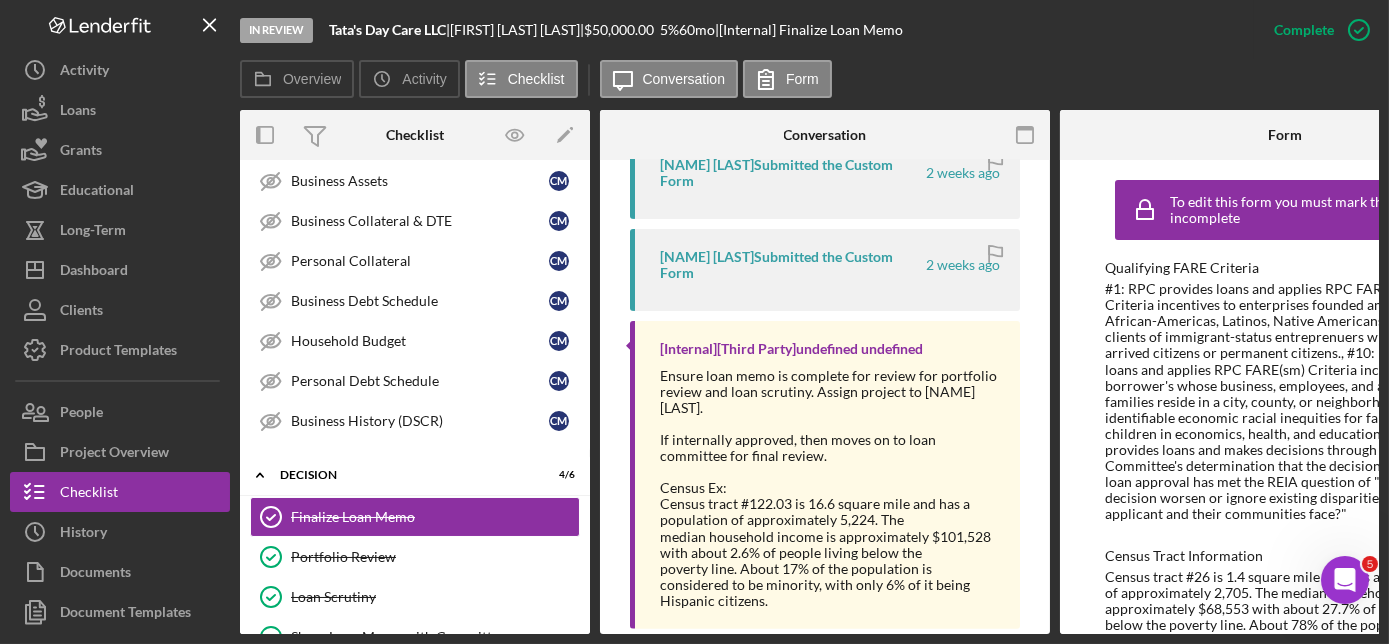 scroll, scrollTop: 1735, scrollLeft: 0, axis: vertical 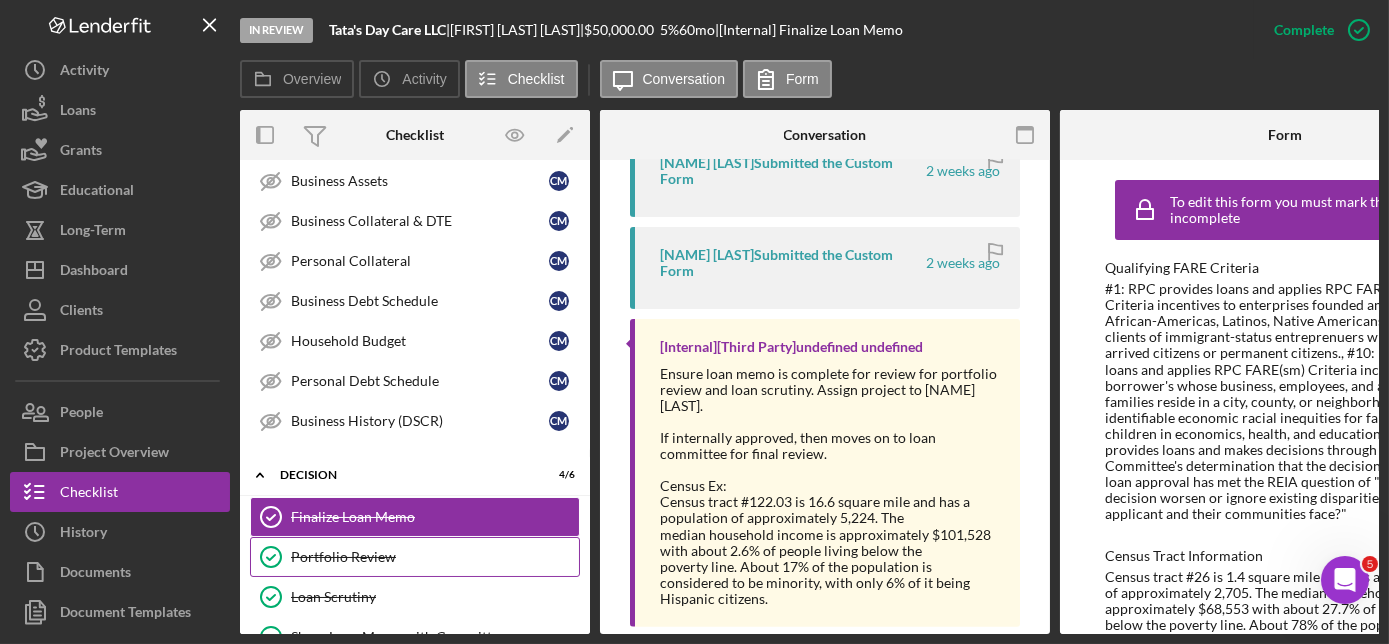 click on "Portfolio Review" at bounding box center [435, 557] 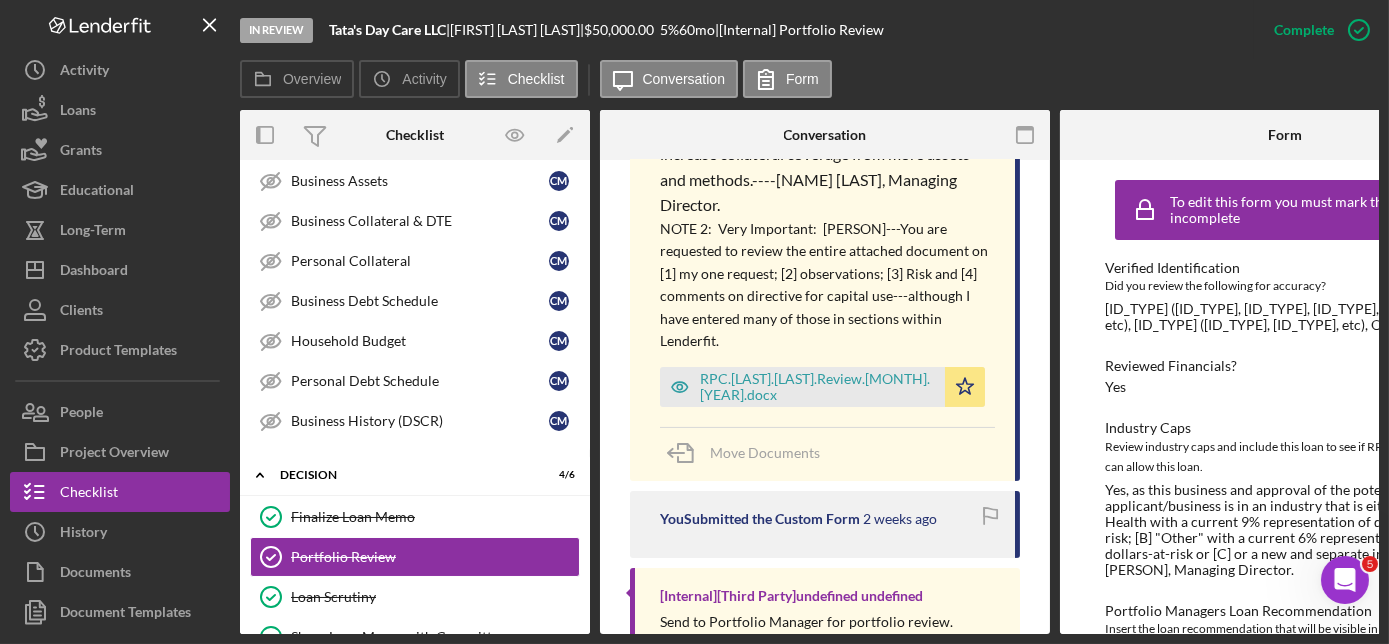 scroll, scrollTop: 1064, scrollLeft: 0, axis: vertical 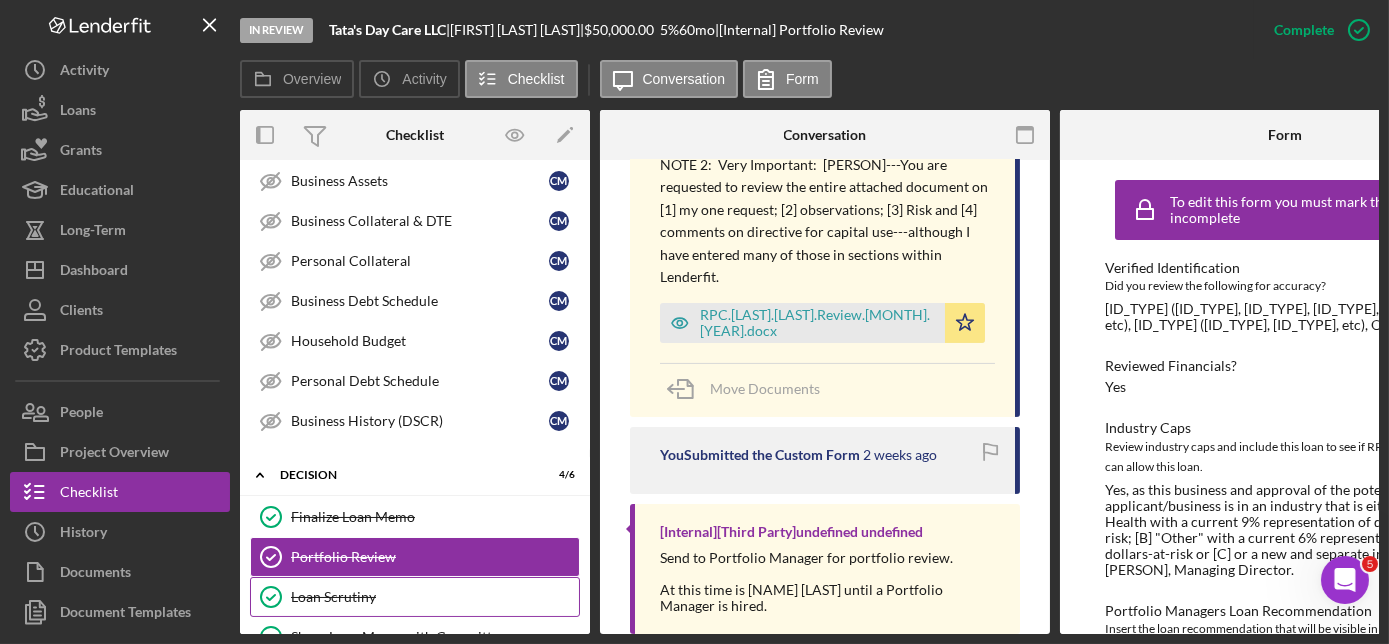 click on "Loan Scrutiny" at bounding box center [435, 597] 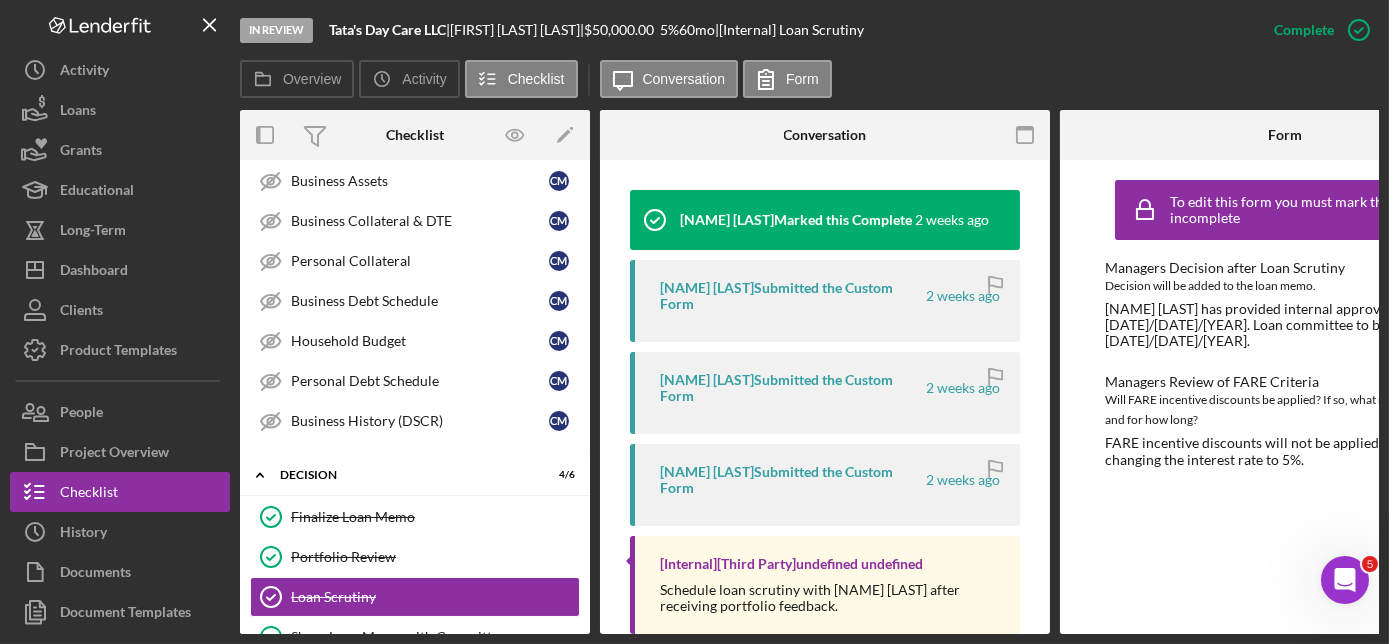 scroll, scrollTop: 706, scrollLeft: 0, axis: vertical 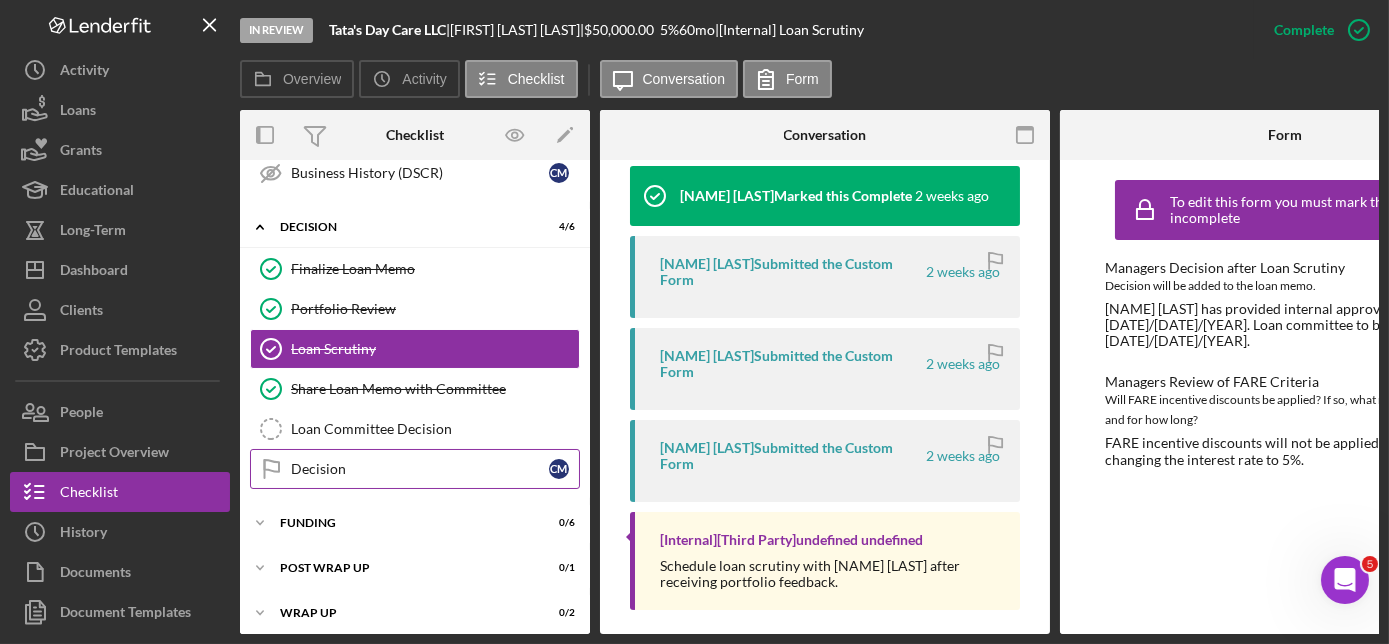 click on "Decision" at bounding box center (420, 469) 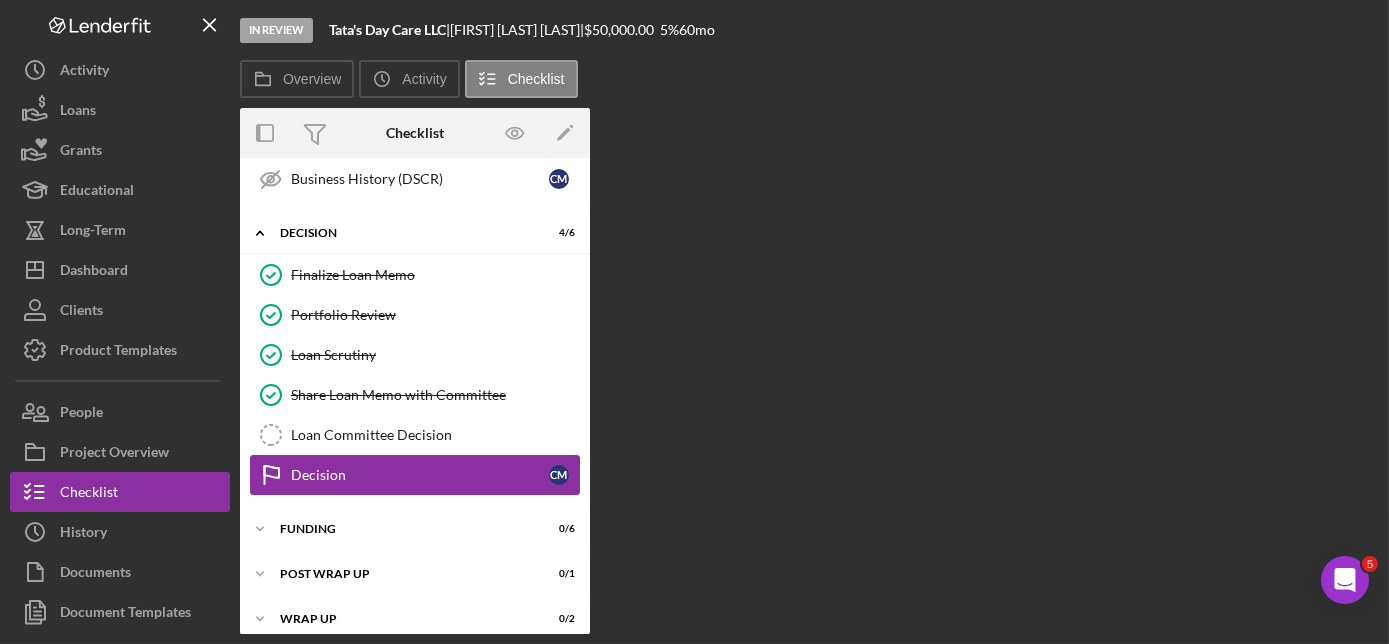 scroll, scrollTop: 977, scrollLeft: 0, axis: vertical 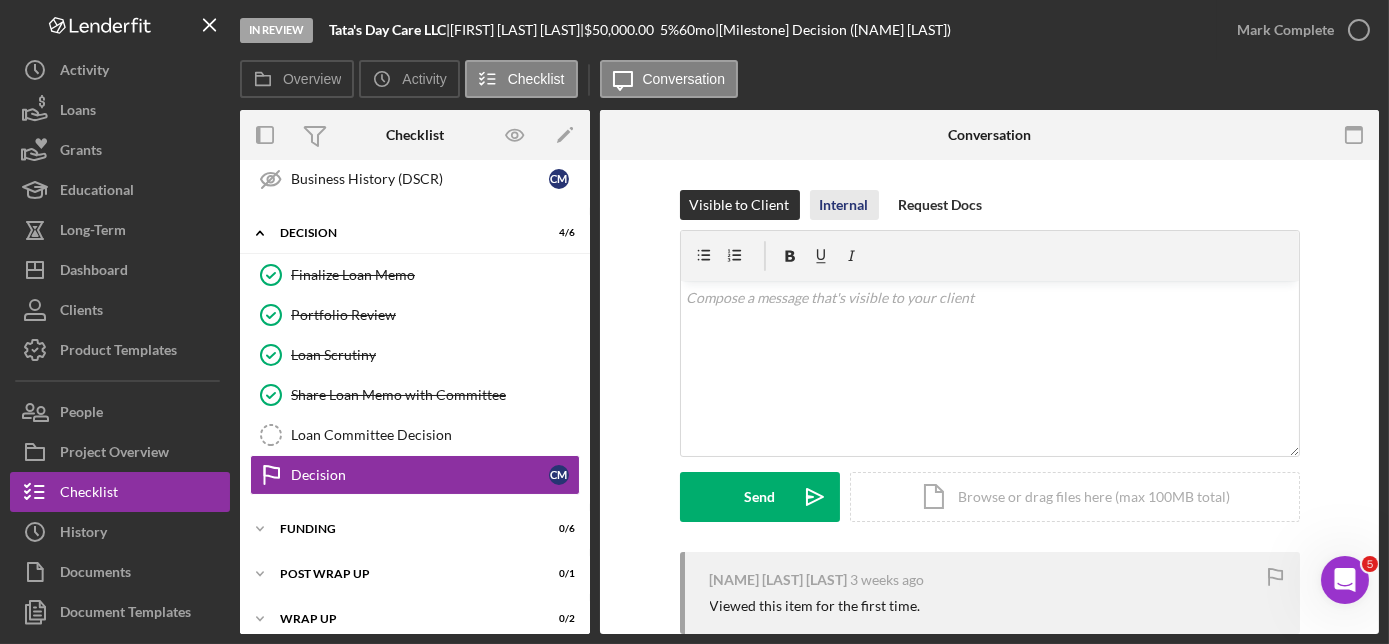 click on "Internal" at bounding box center [844, 205] 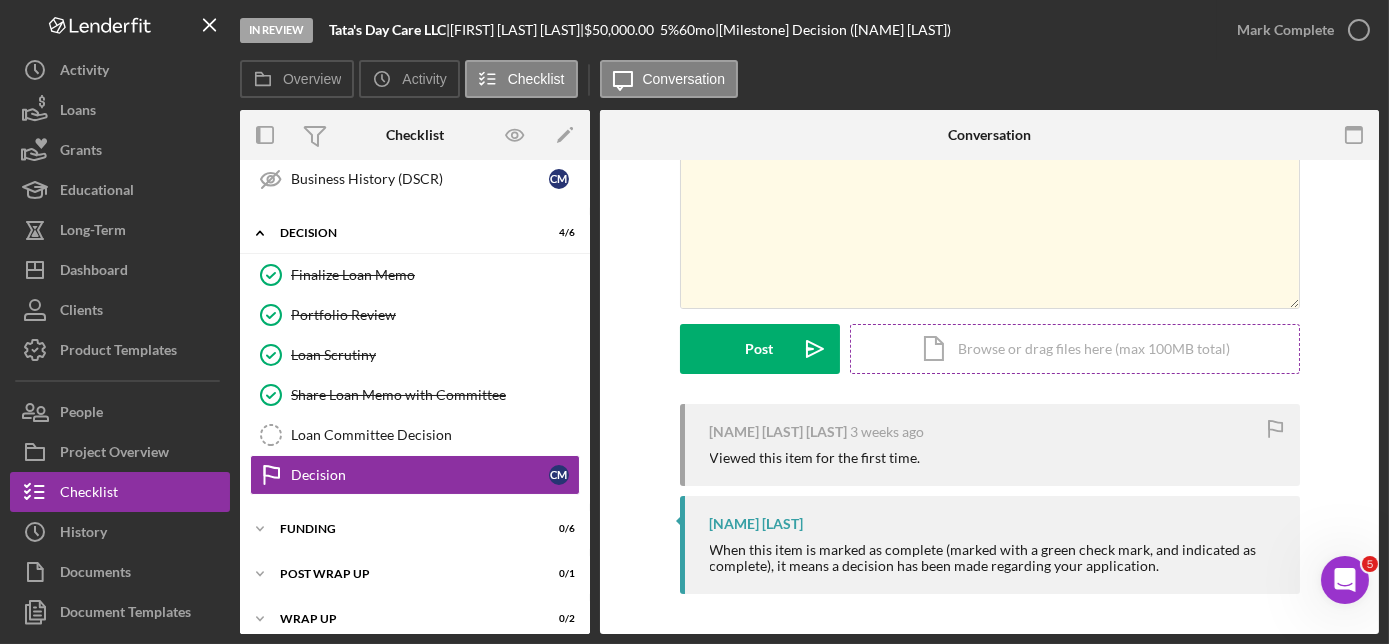 scroll, scrollTop: 0, scrollLeft: 0, axis: both 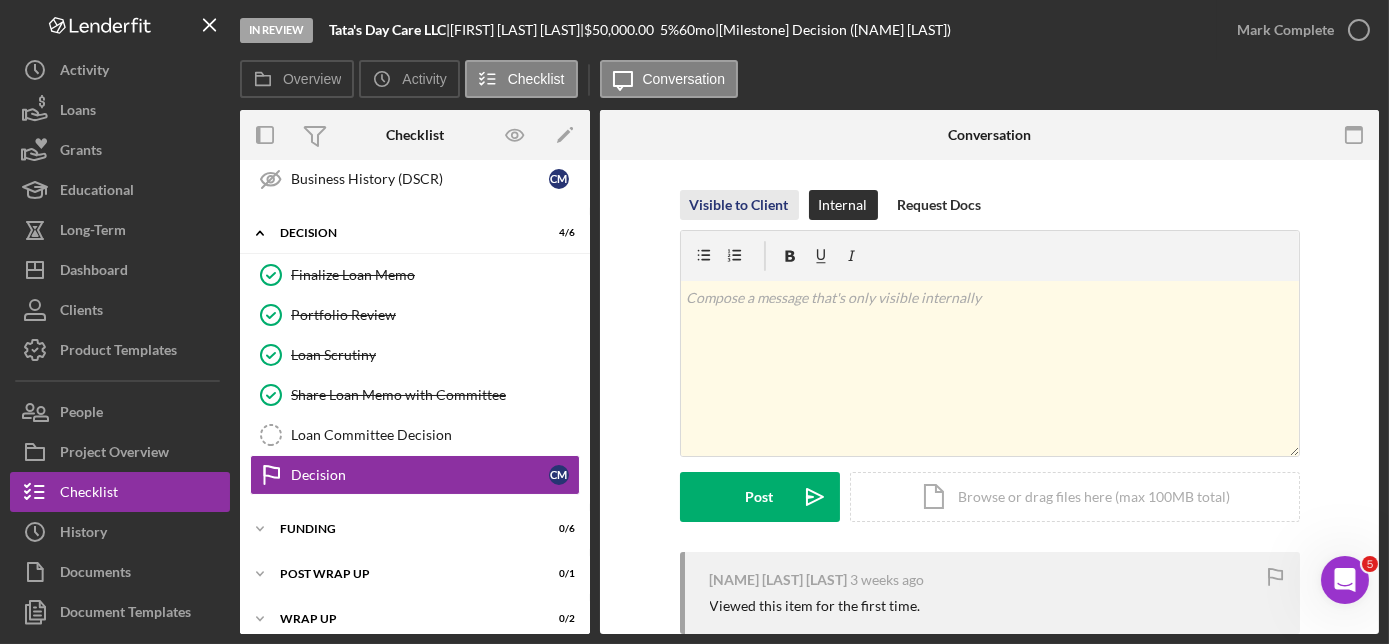 click on "Visible to Client" at bounding box center (739, 205) 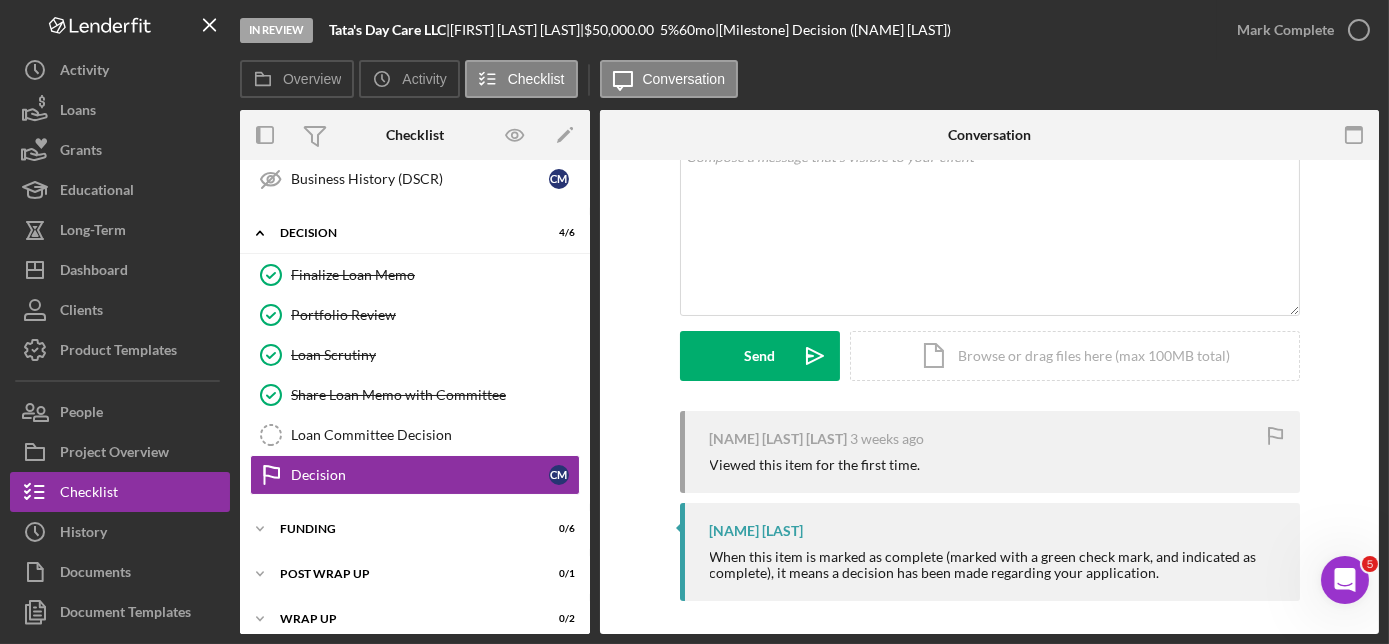 scroll, scrollTop: 148, scrollLeft: 0, axis: vertical 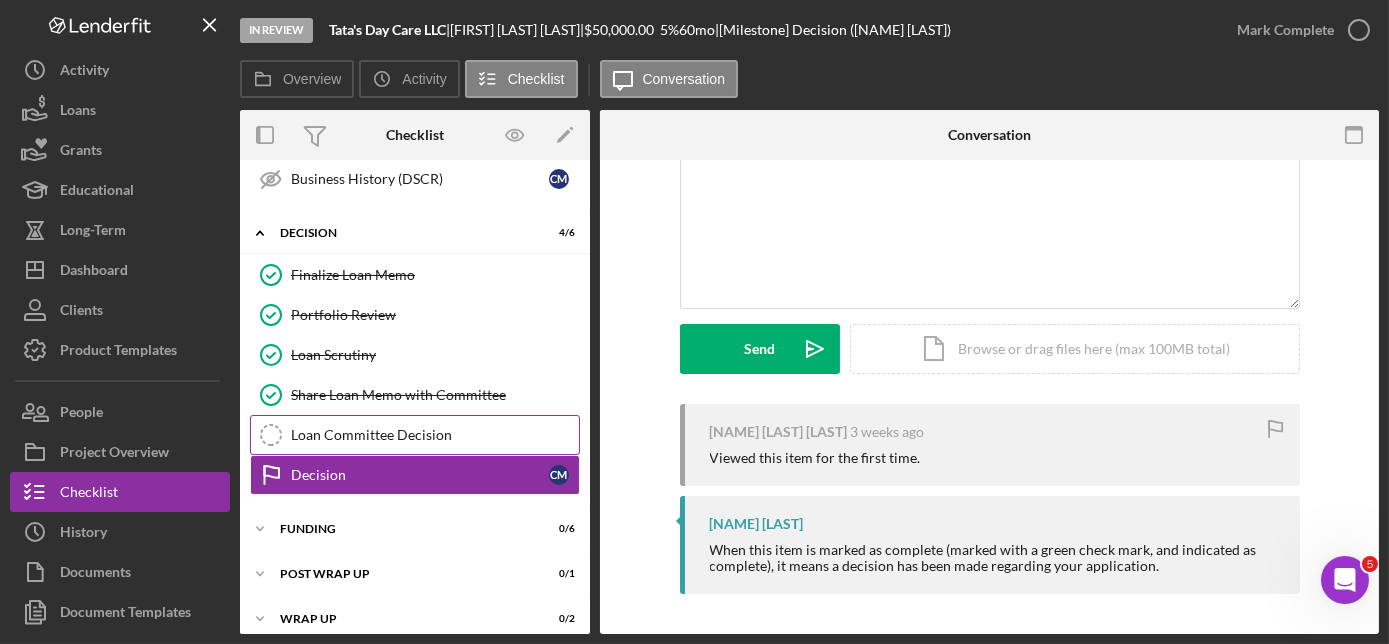 click on "Loan Committee Decision" at bounding box center (435, 435) 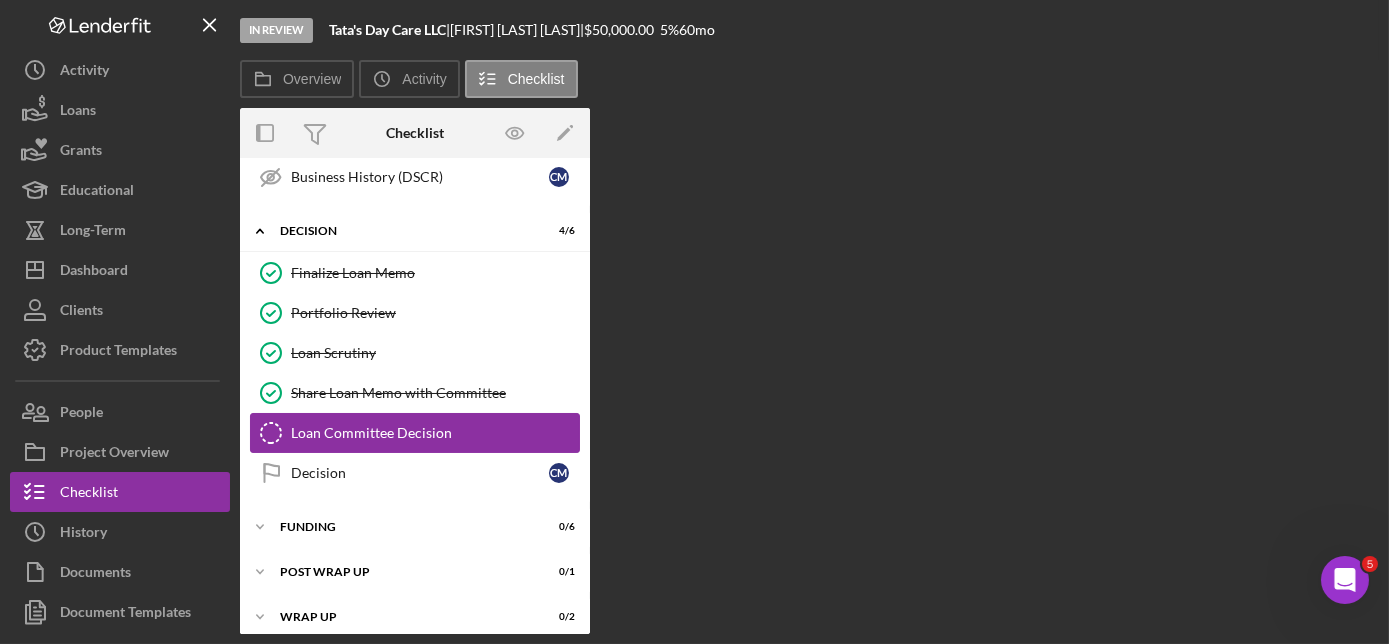 scroll, scrollTop: 977, scrollLeft: 0, axis: vertical 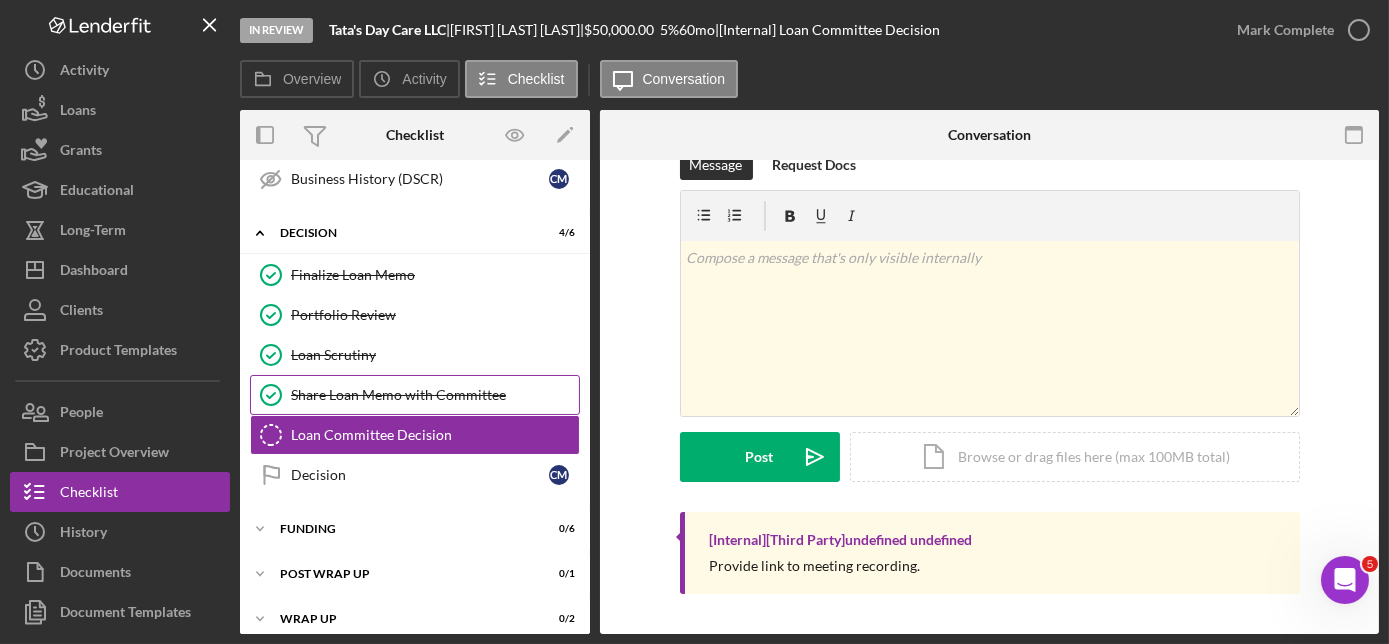 click on "Share Loan Memo with Committee Share Loan Memo with Committee" at bounding box center [415, 395] 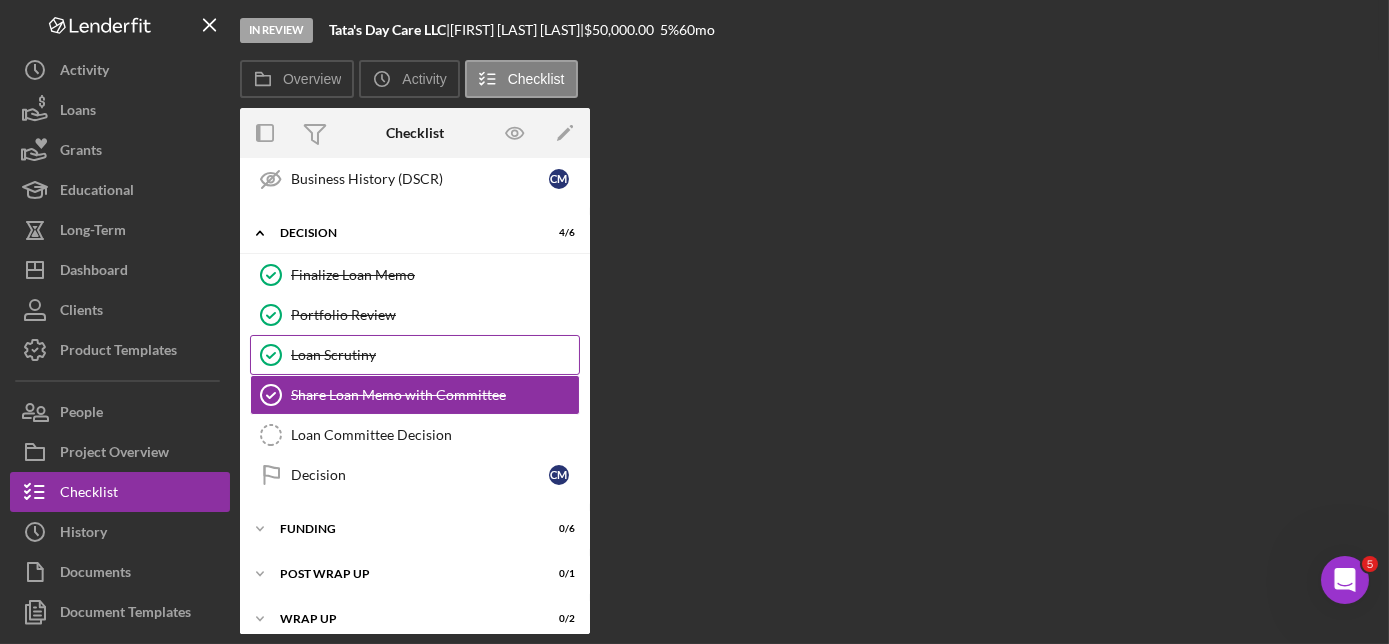 scroll, scrollTop: 977, scrollLeft: 0, axis: vertical 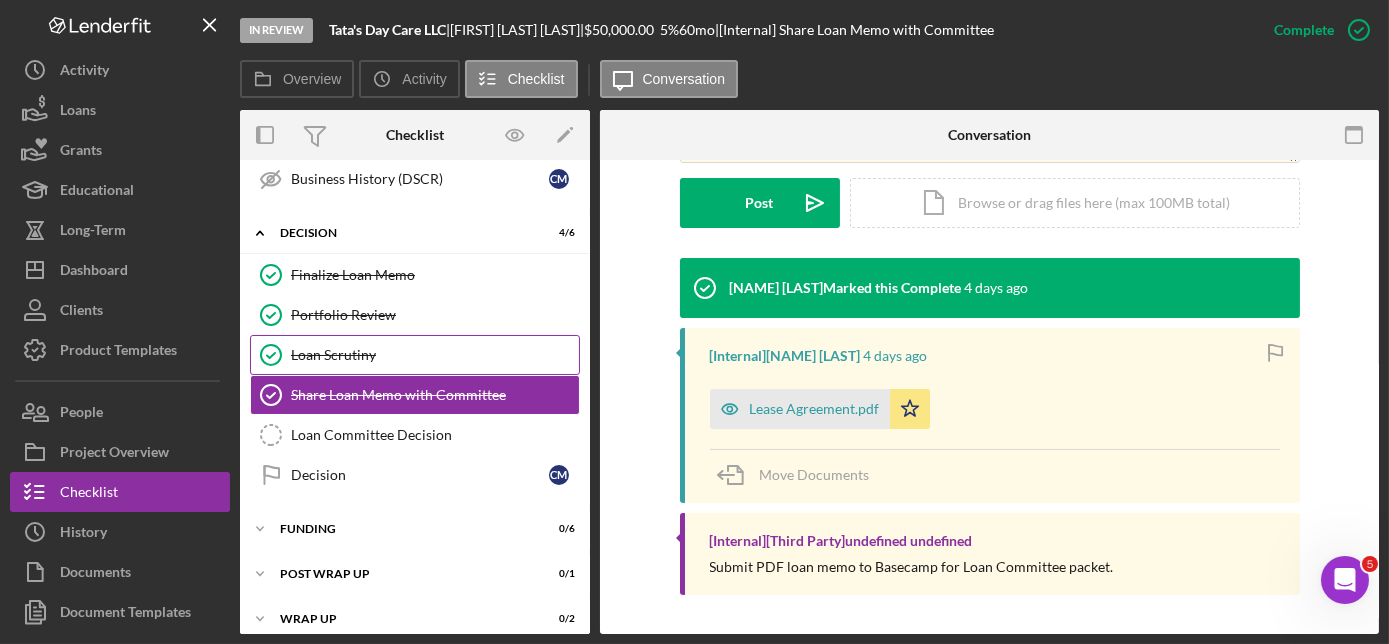 click on "Loan Scrutiny" at bounding box center (435, 355) 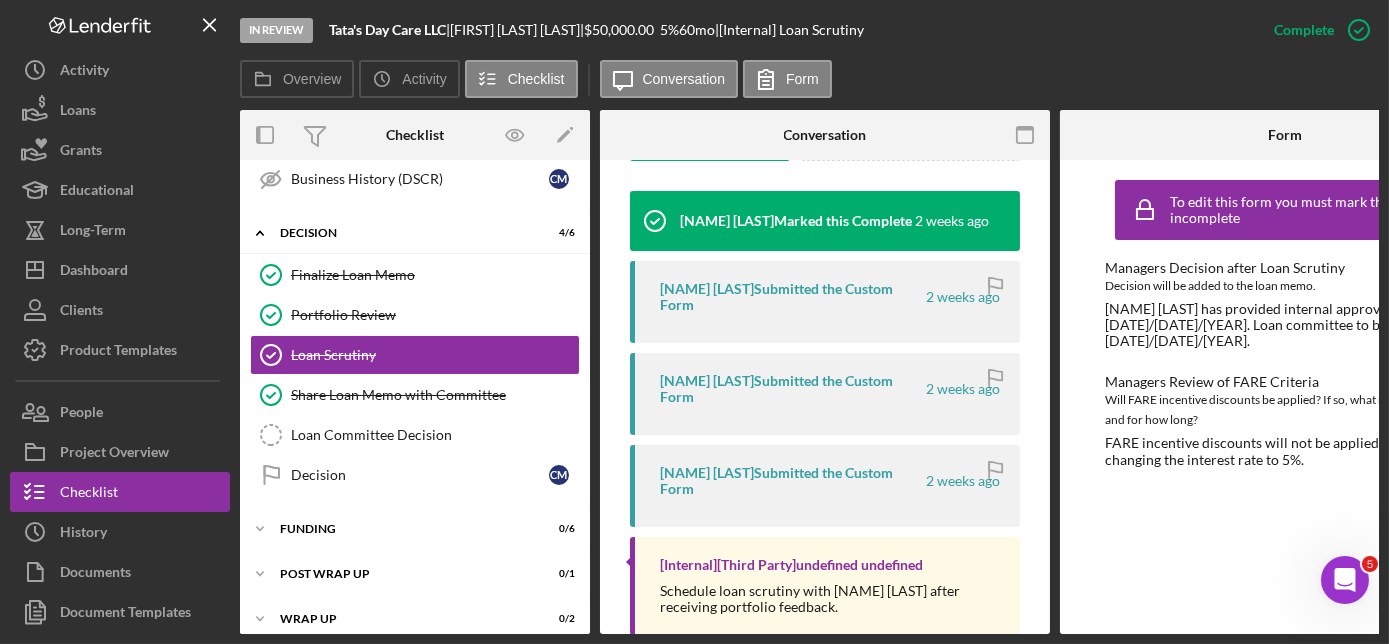 scroll, scrollTop: 706, scrollLeft: 0, axis: vertical 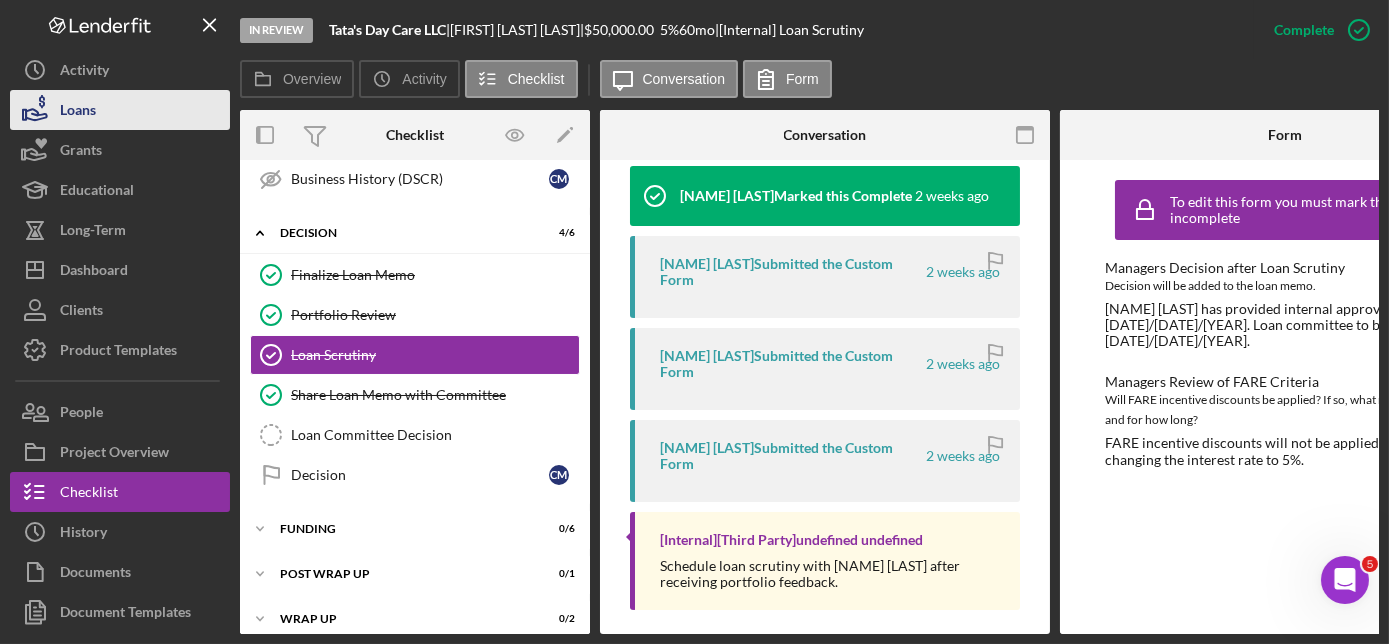 click on "Loans" at bounding box center [120, 110] 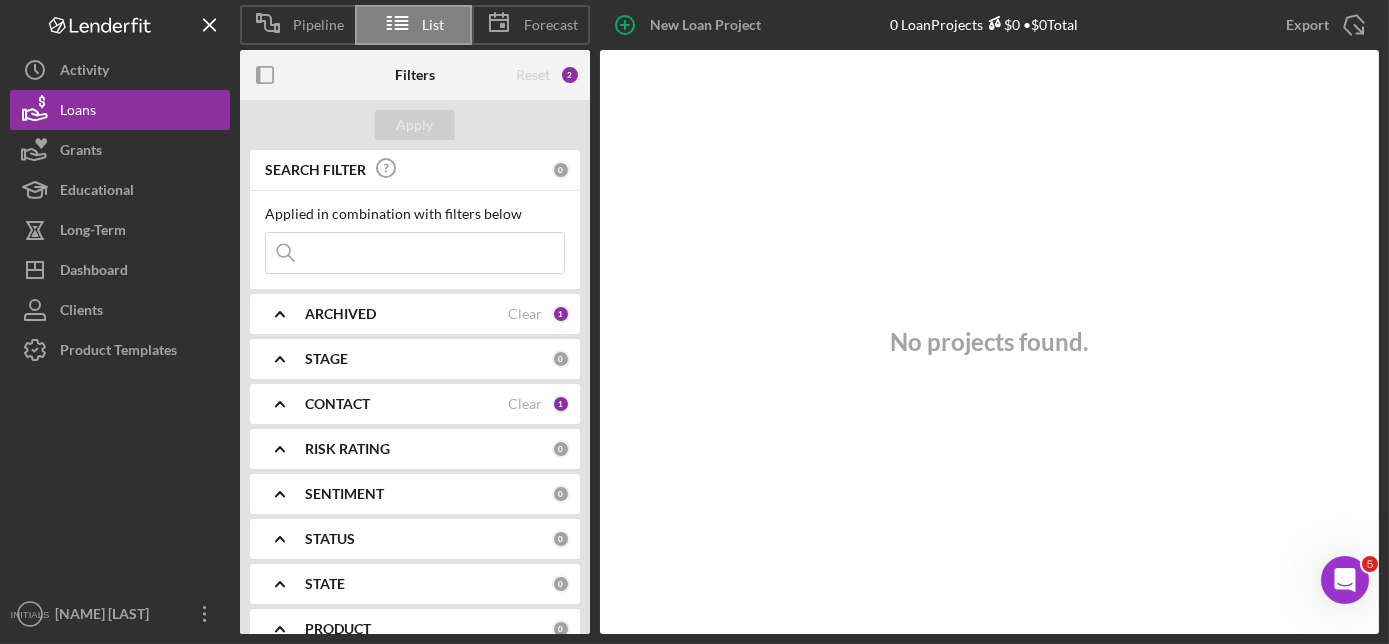 click on "1" at bounding box center [561, 314] 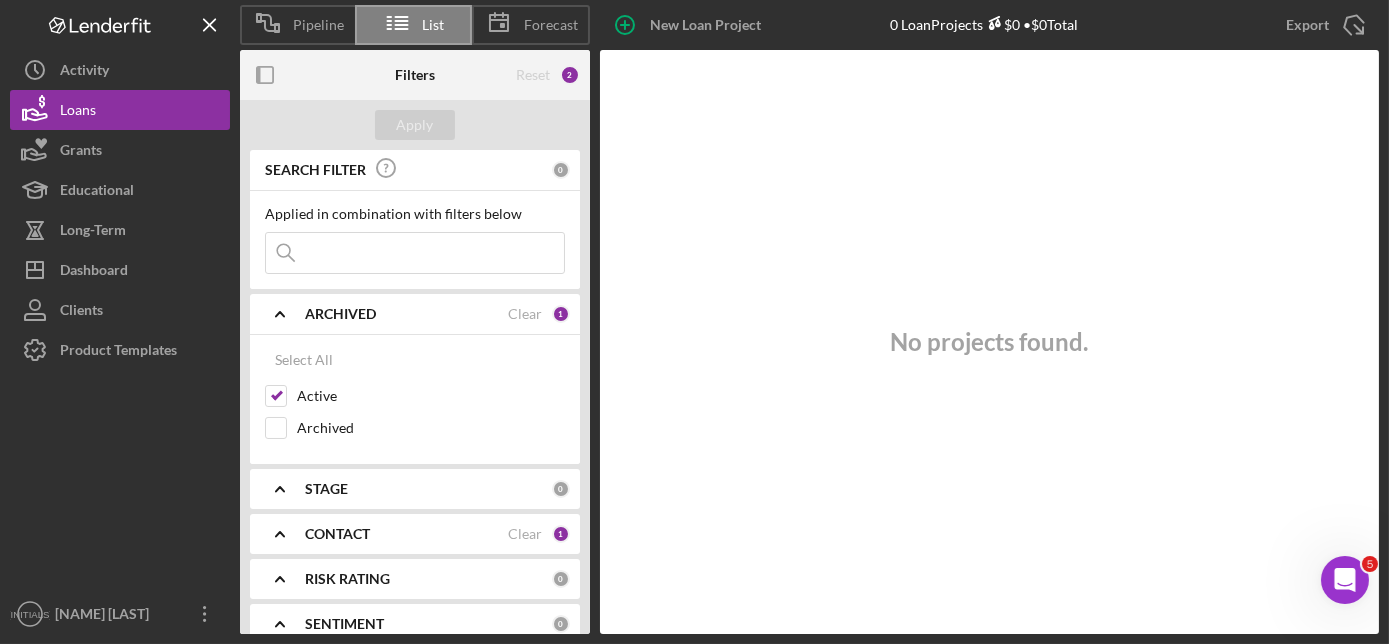 click on "CONTACT" at bounding box center (337, 534) 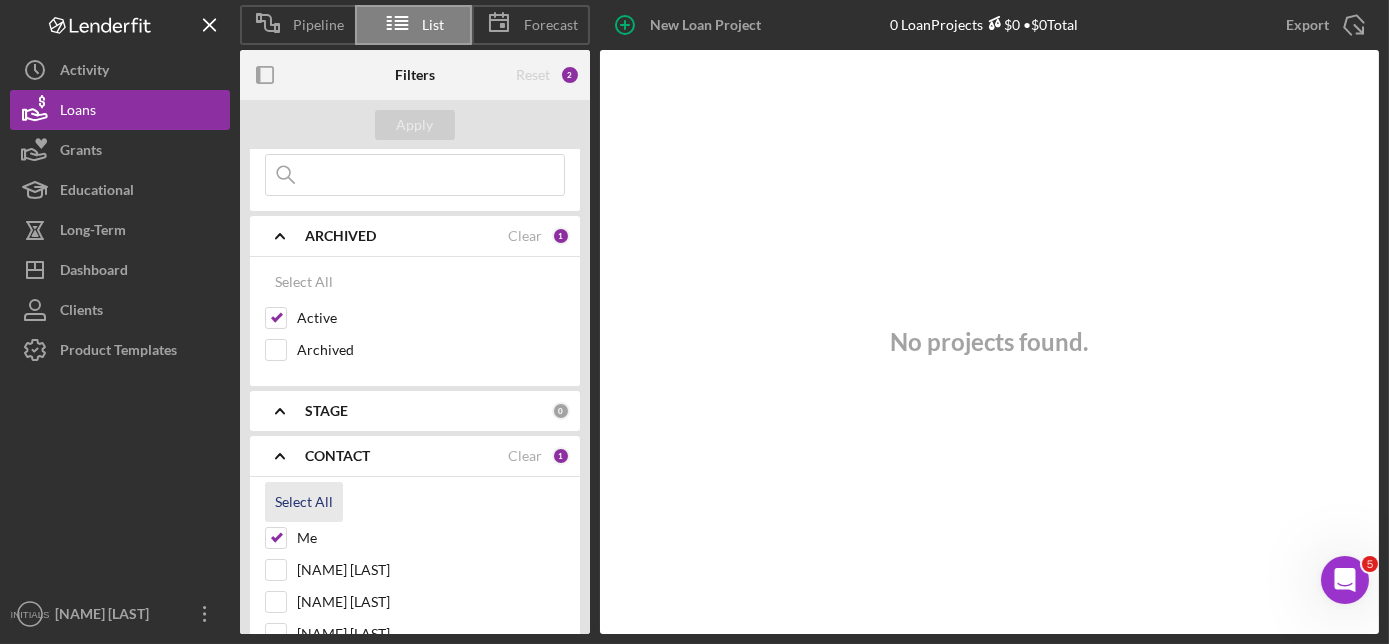 scroll, scrollTop: 181, scrollLeft: 0, axis: vertical 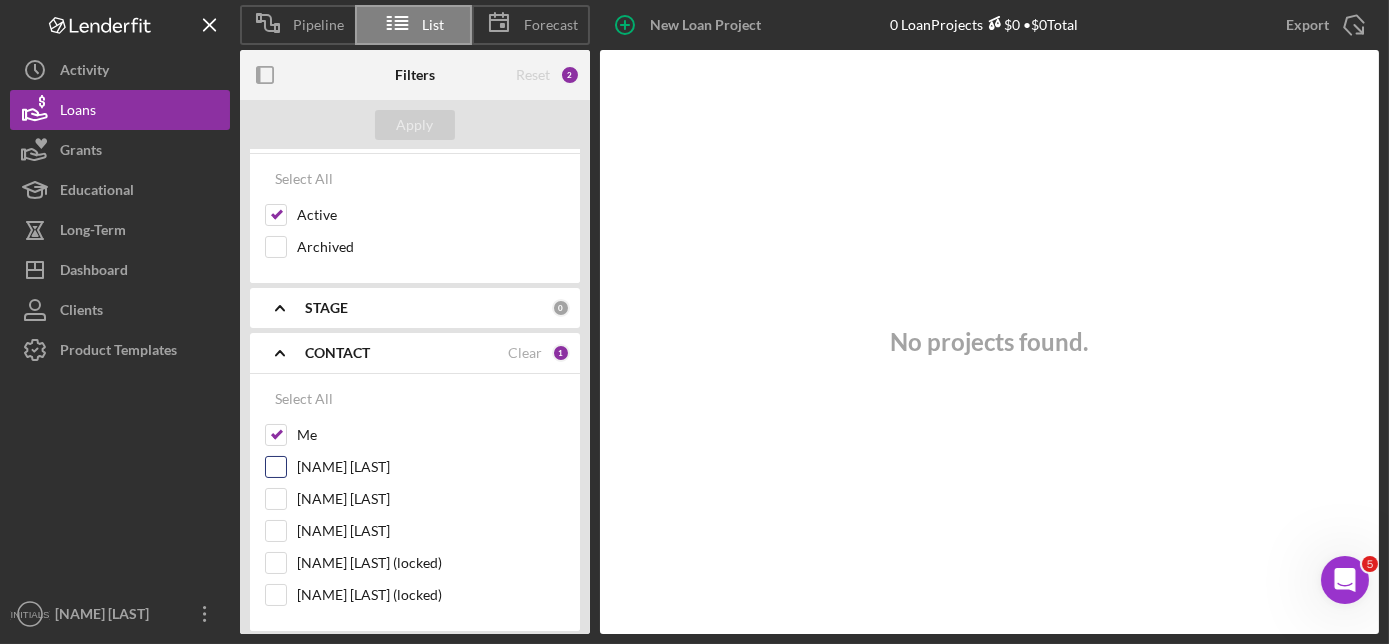 click on "[NAME] [LAST]" at bounding box center [276, 467] 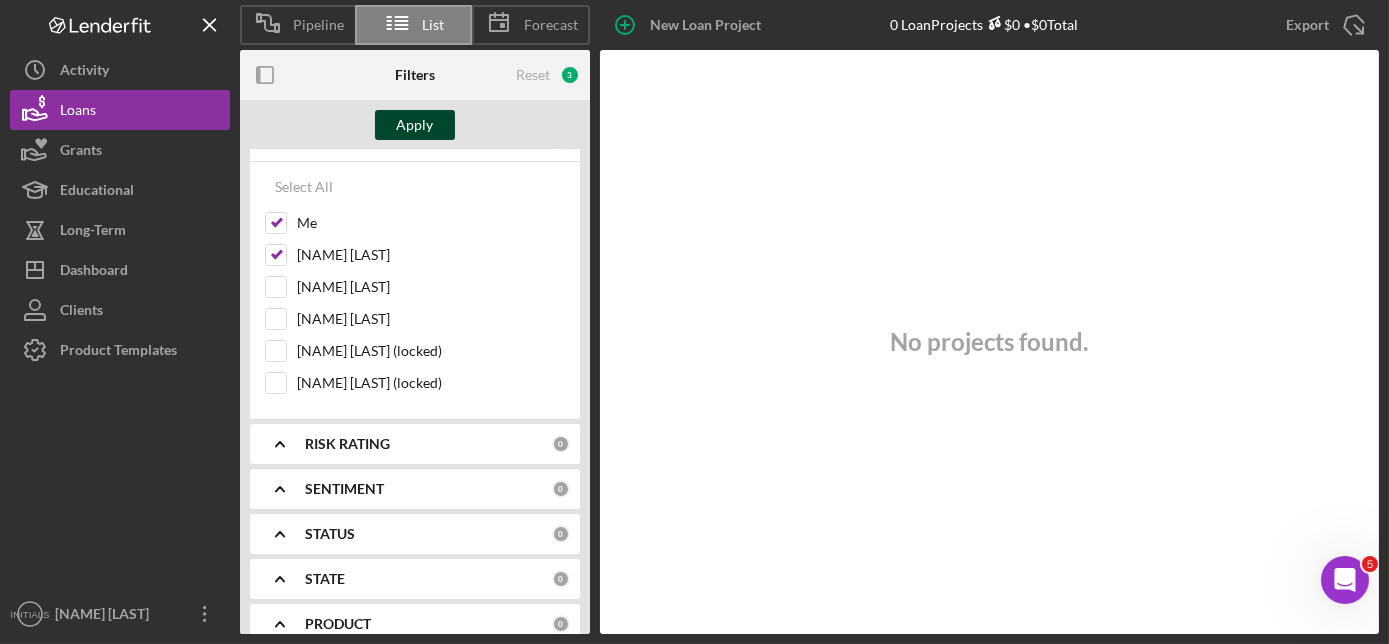 scroll, scrollTop: 363, scrollLeft: 0, axis: vertical 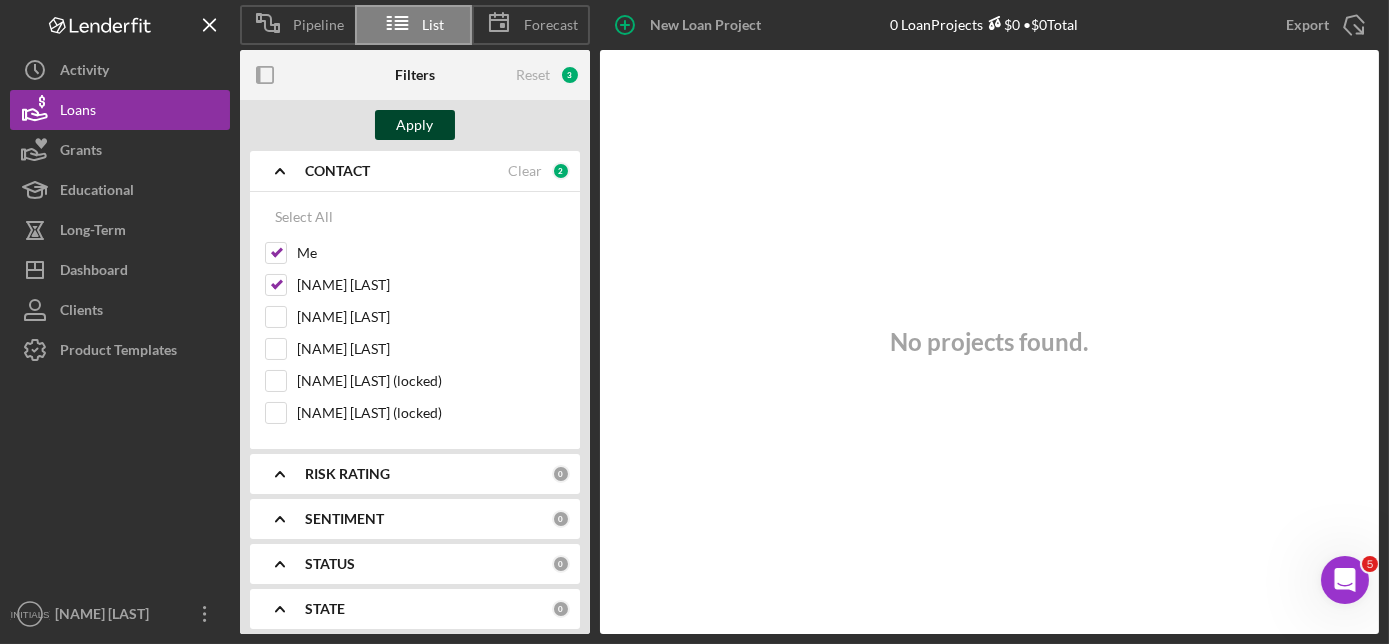 click on "Apply" at bounding box center (415, 125) 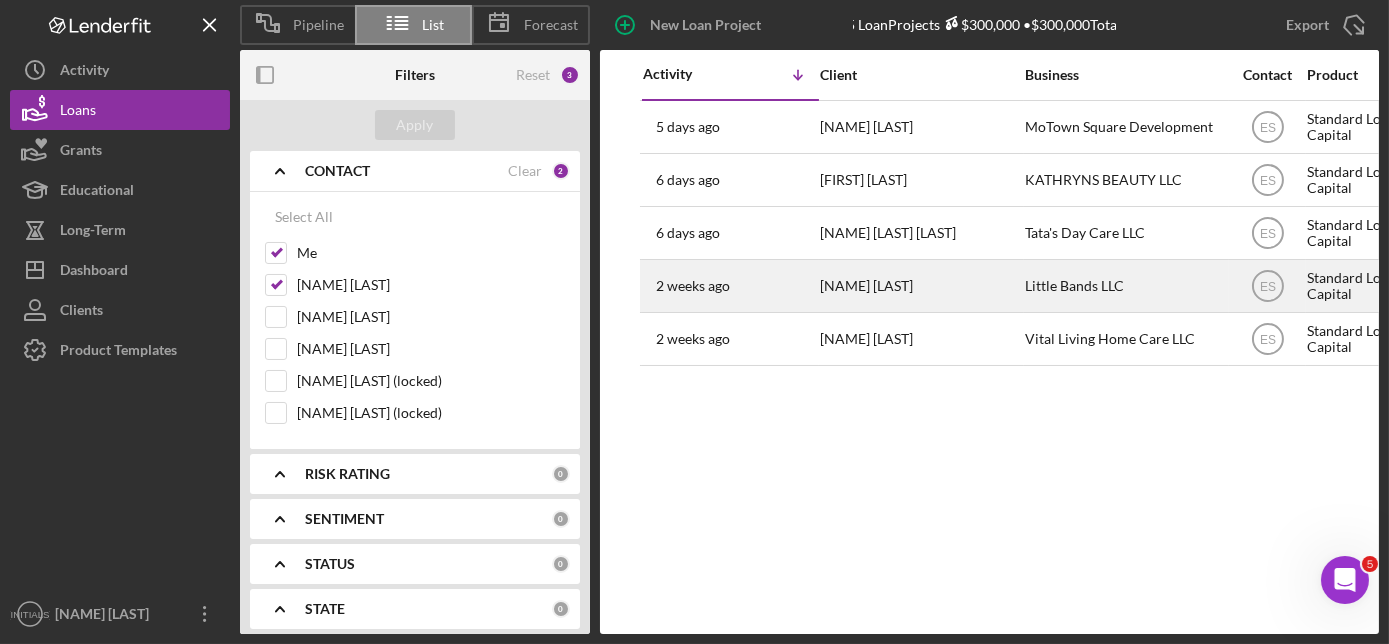 click on "Little Bands LLC" at bounding box center (1125, 286) 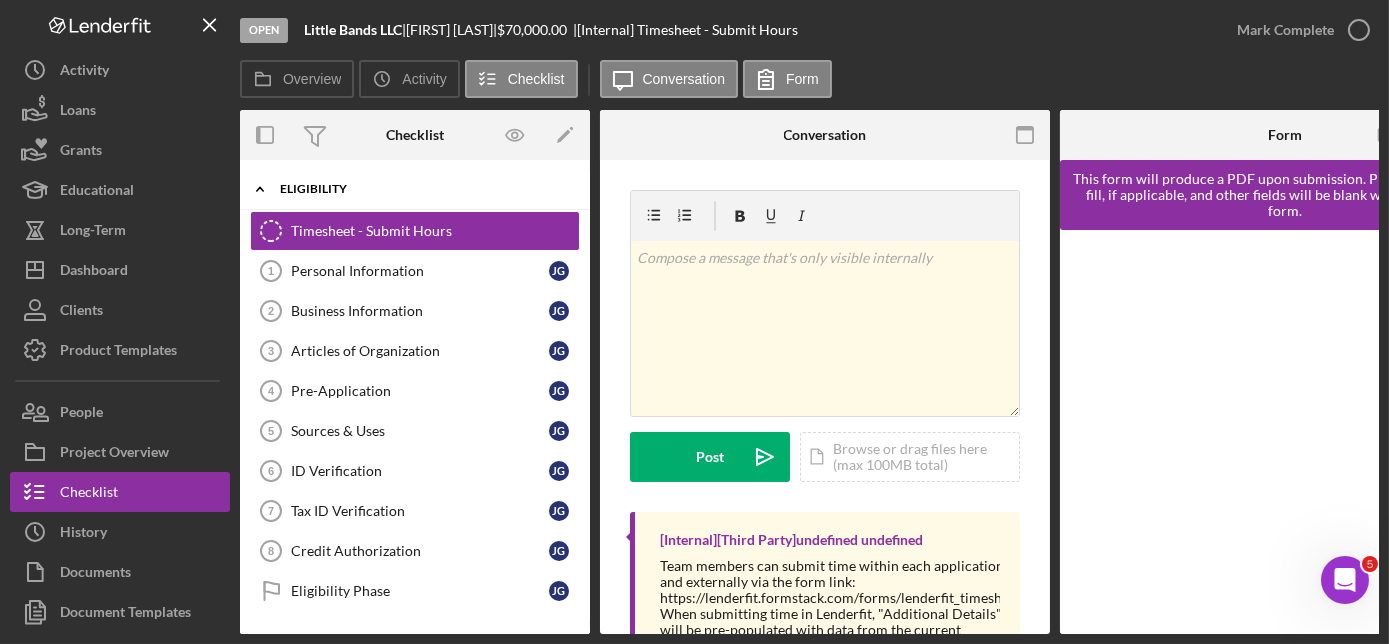 click on "Eligibility" at bounding box center (422, 189) 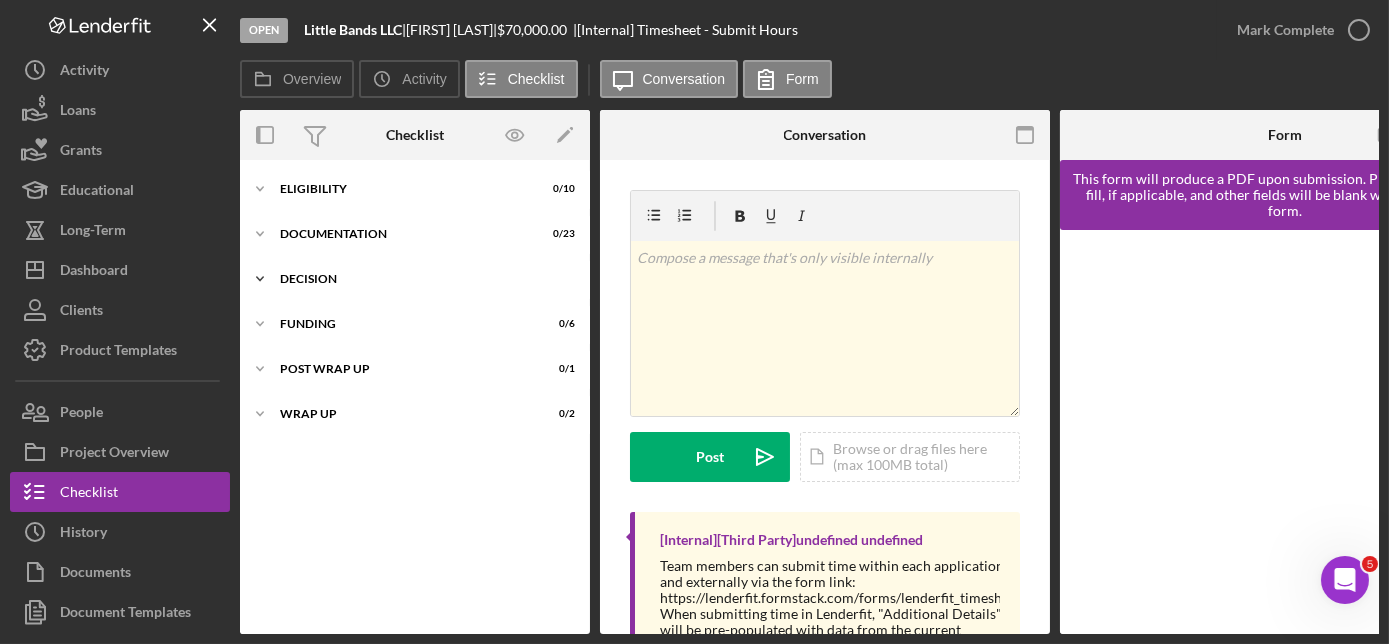 click on "Decision" at bounding box center (422, 279) 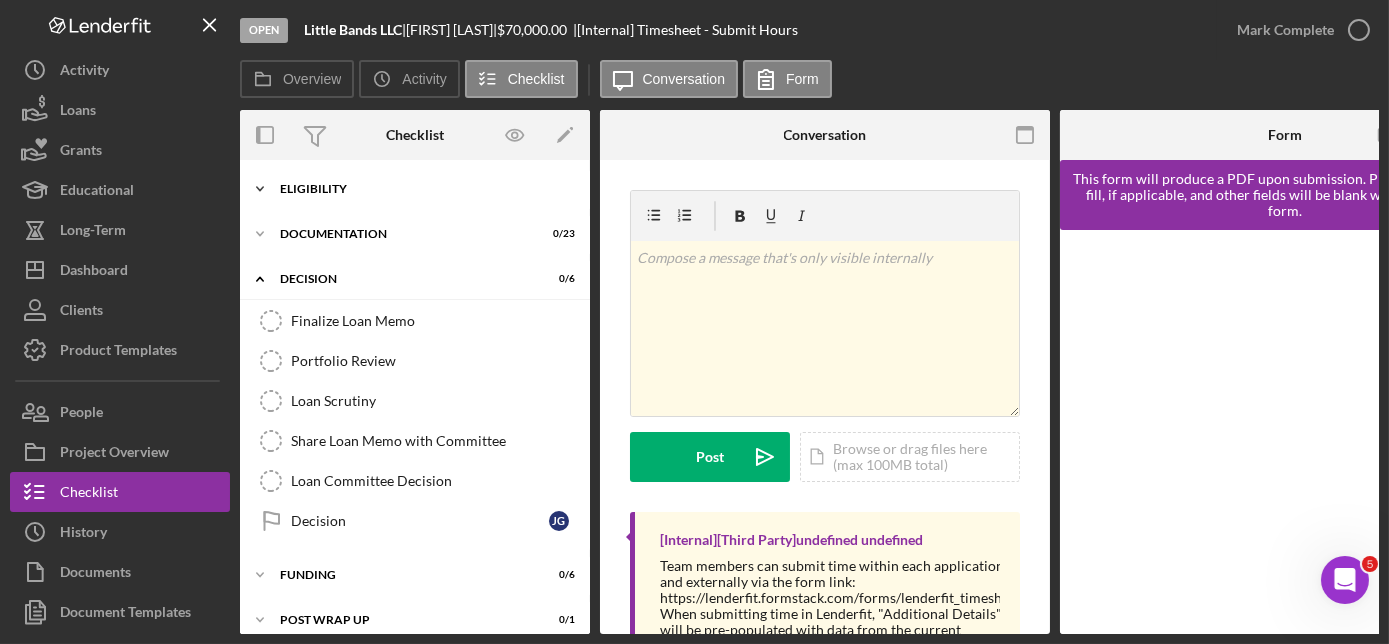 click on "Eligibility" at bounding box center [422, 189] 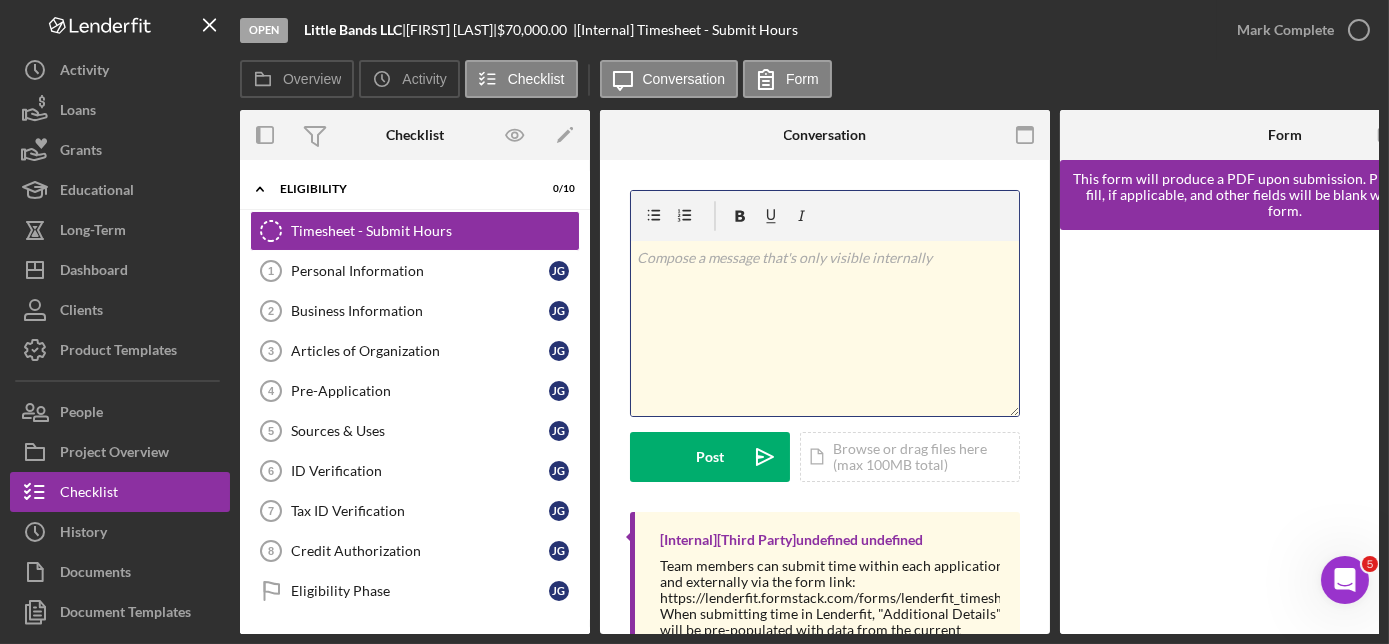 click on "v Color teal Color pink Remove color Add row above Add row below Add column before Add column after Merge cells Split cells Remove column Remove row Remove table" at bounding box center [825, 328] 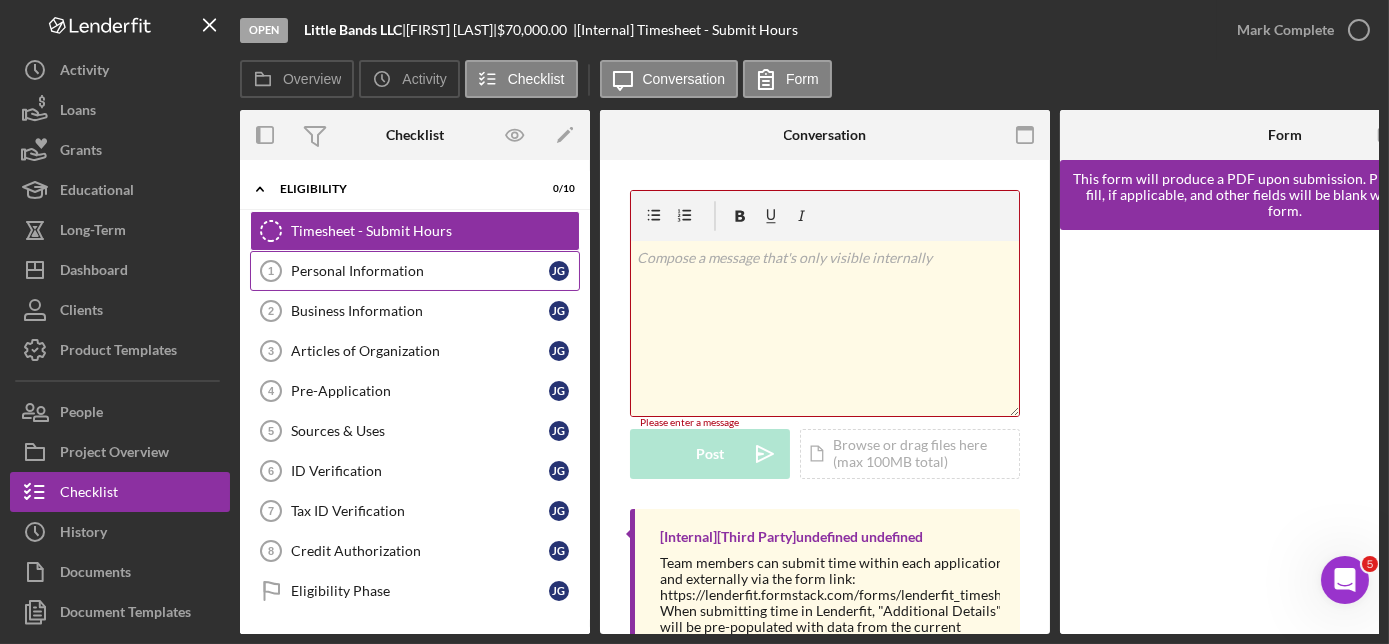 click on "Personal Information" at bounding box center [420, 271] 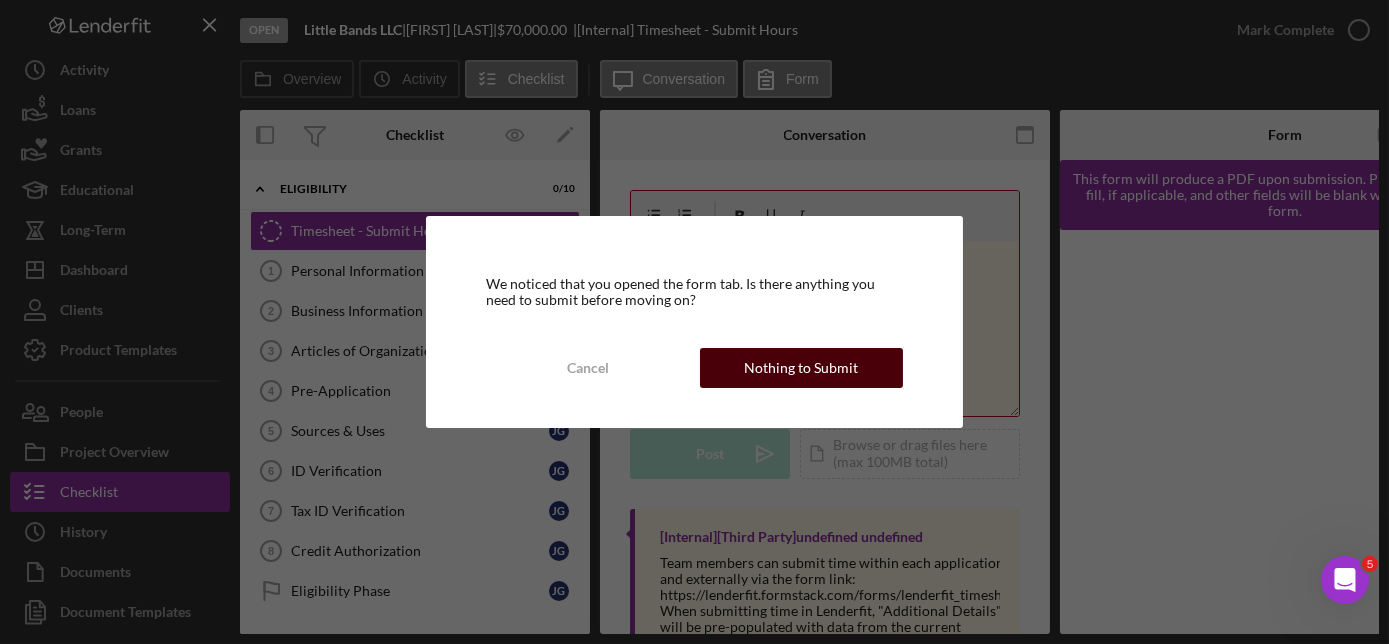 click on "Nothing to Submit" at bounding box center (801, 368) 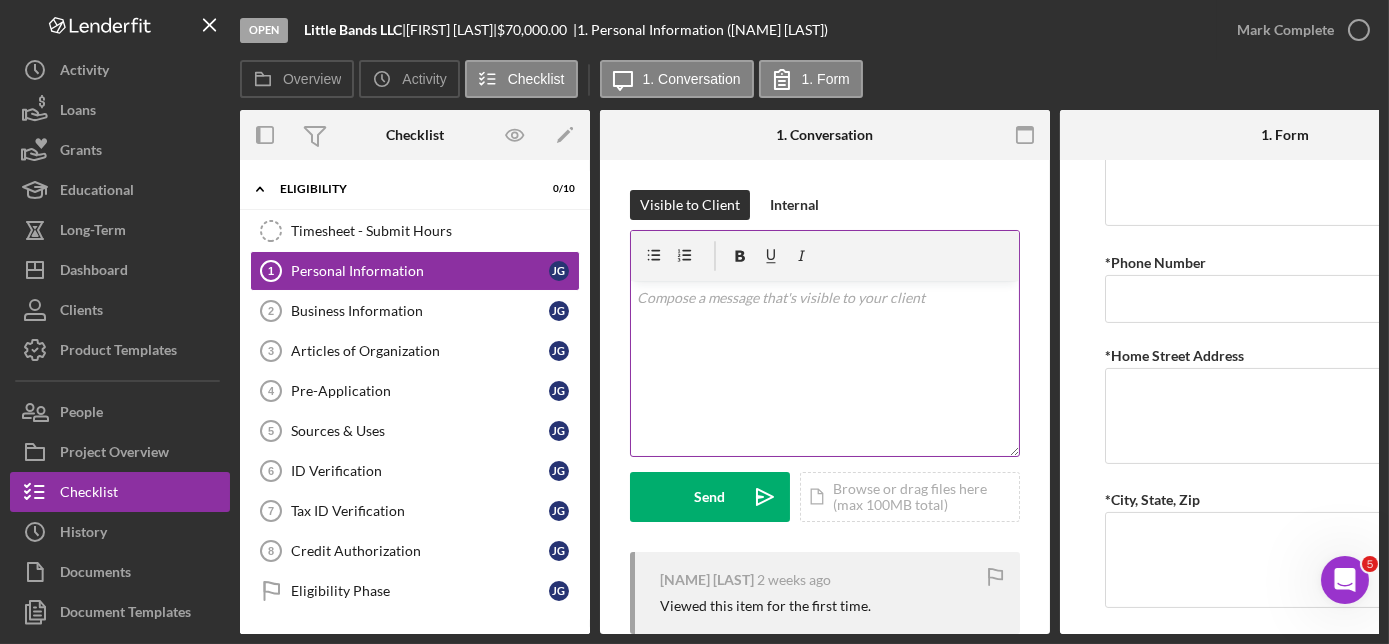 scroll, scrollTop: 1000, scrollLeft: 0, axis: vertical 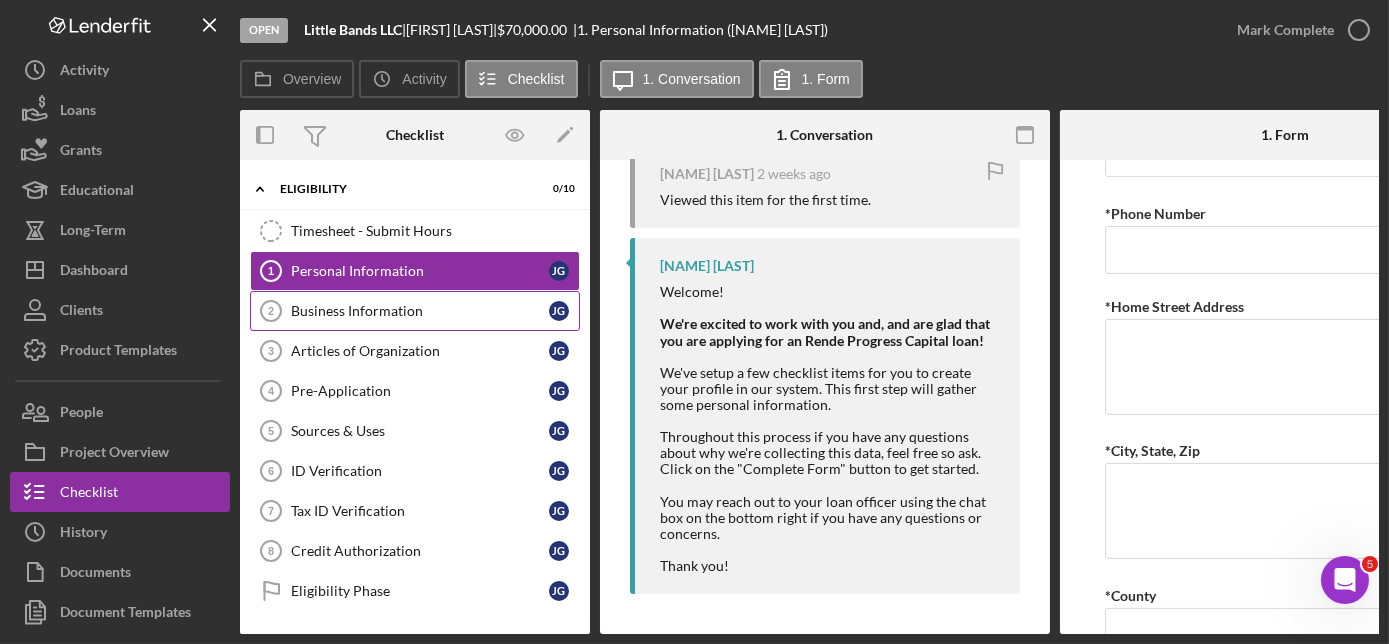 click on "Business Information" at bounding box center [420, 311] 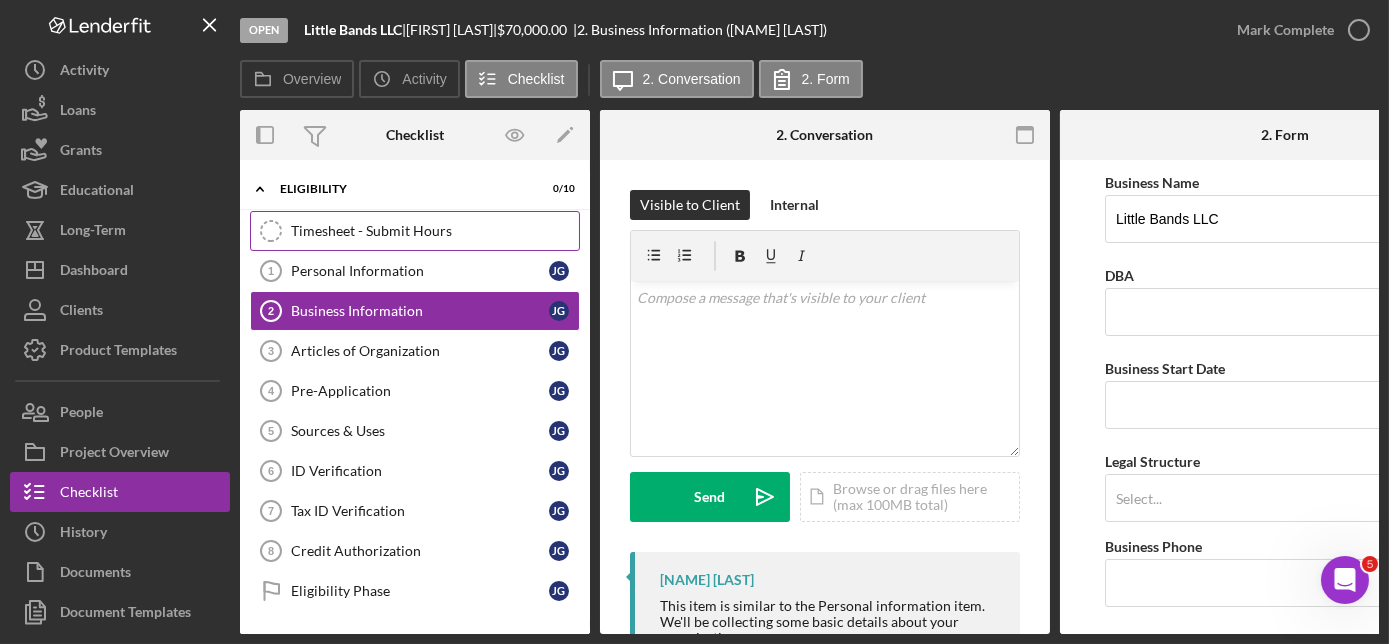click on "Timesheet - Submit Hours Timesheet - Submit Hours" at bounding box center [415, 231] 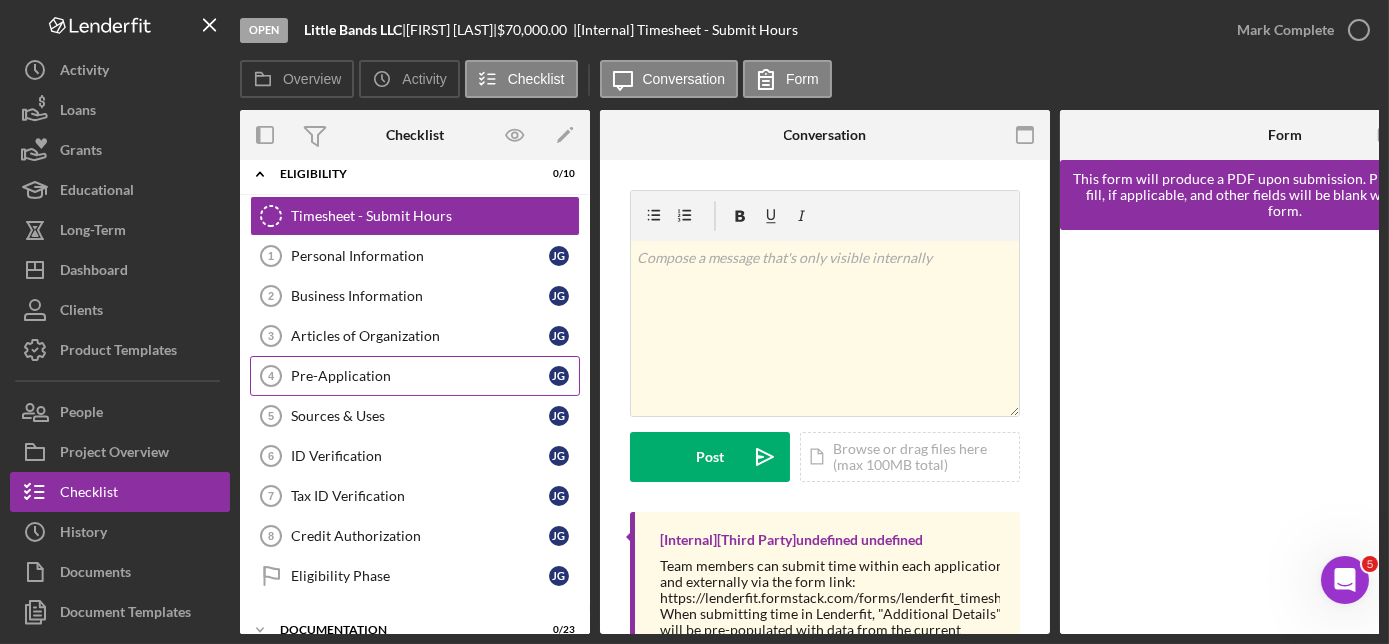 scroll, scrollTop: 0, scrollLeft: 0, axis: both 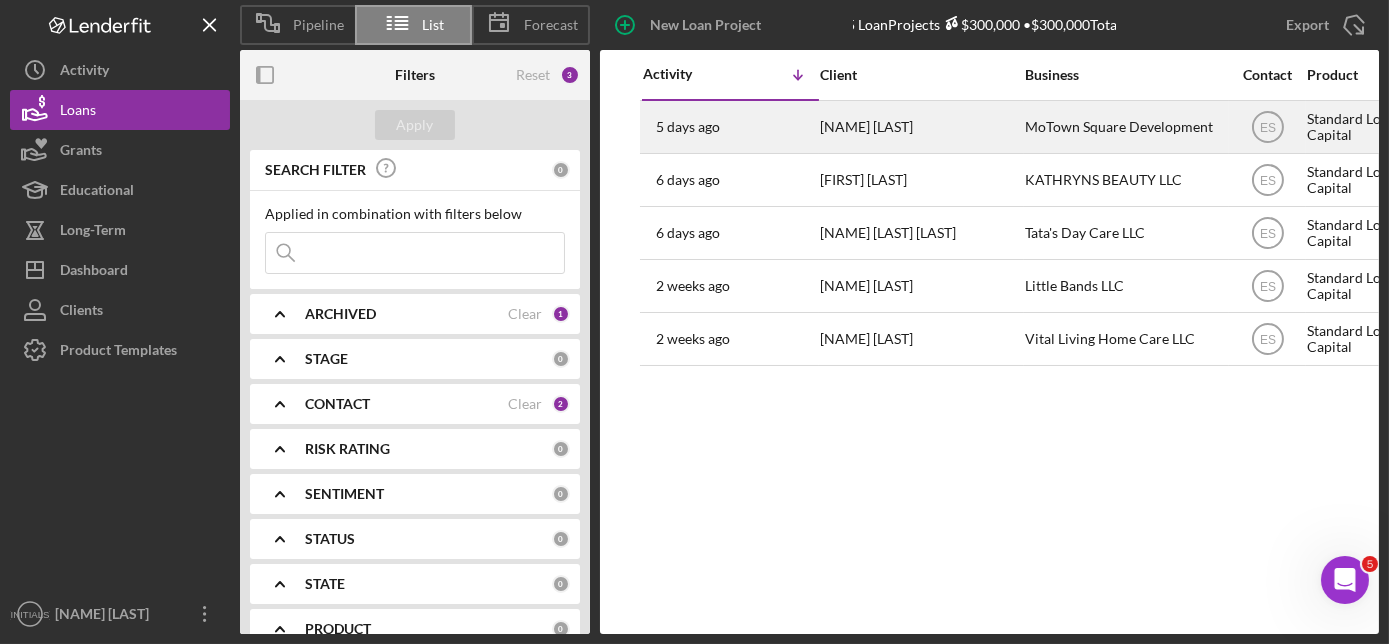 click on "MoTown Square Development" at bounding box center (1125, 127) 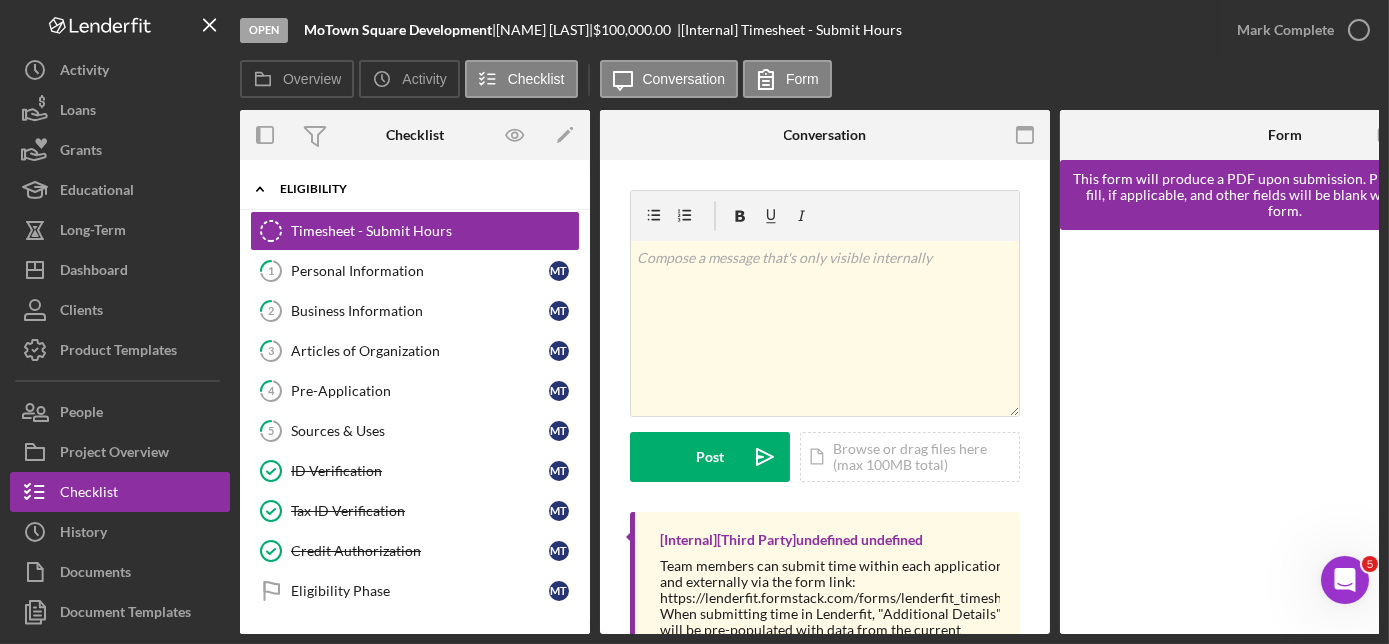 click on "Eligibility" at bounding box center [422, 189] 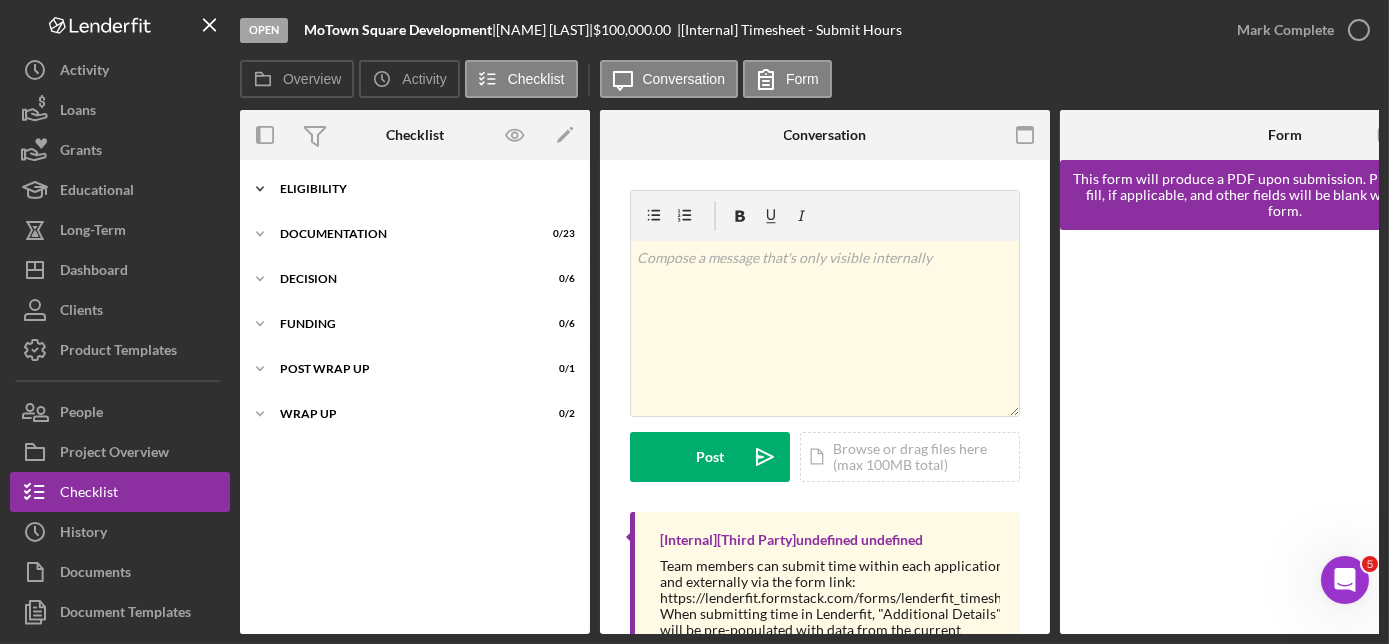 click on "Eligibility" at bounding box center [422, 189] 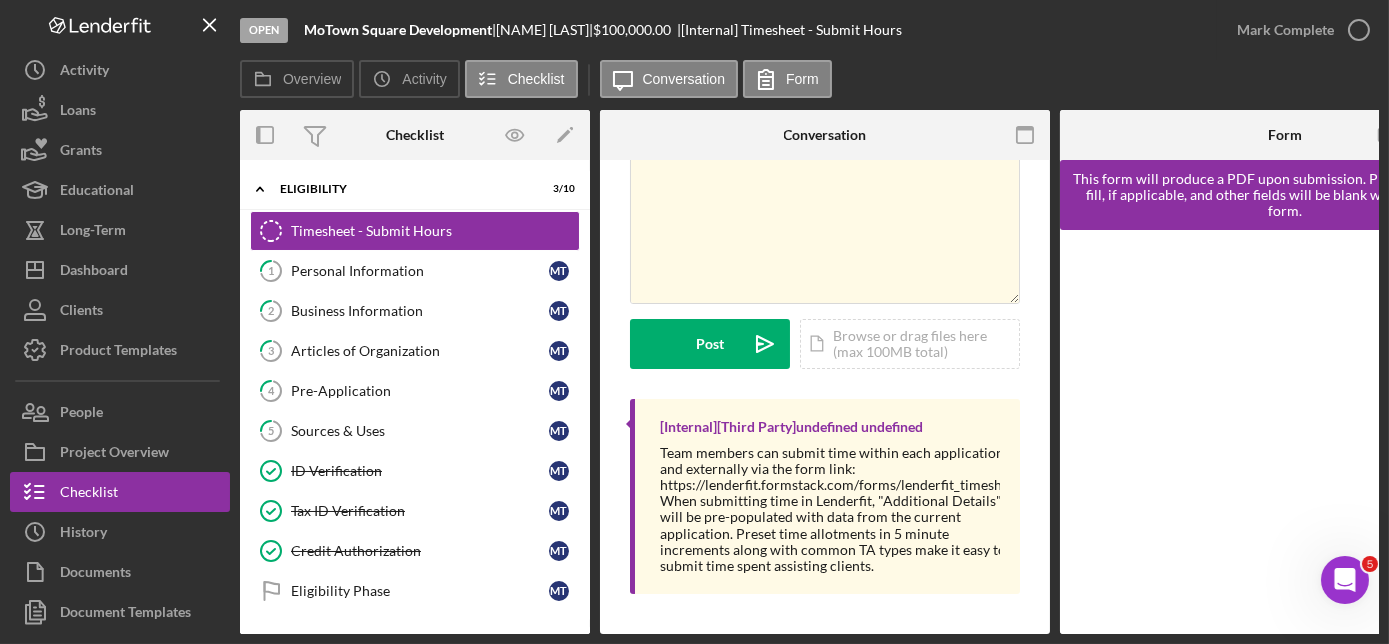scroll, scrollTop: 118, scrollLeft: 0, axis: vertical 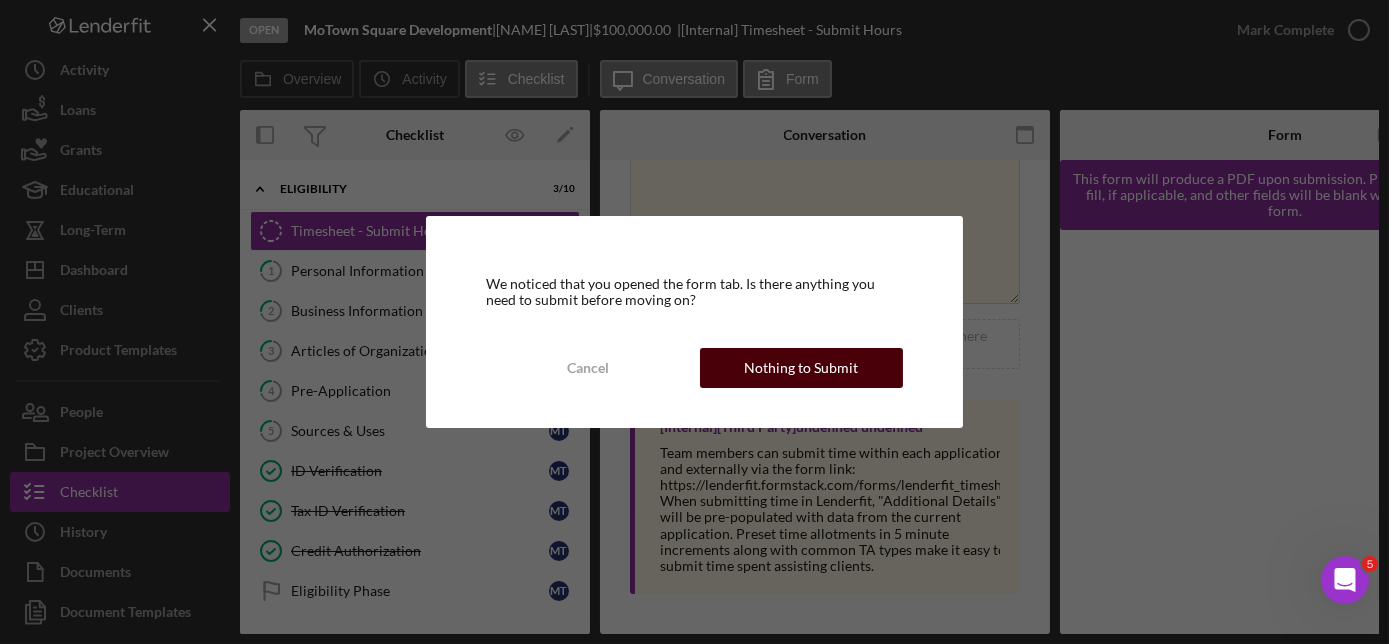 click on "Nothing to Submit" at bounding box center (801, 368) 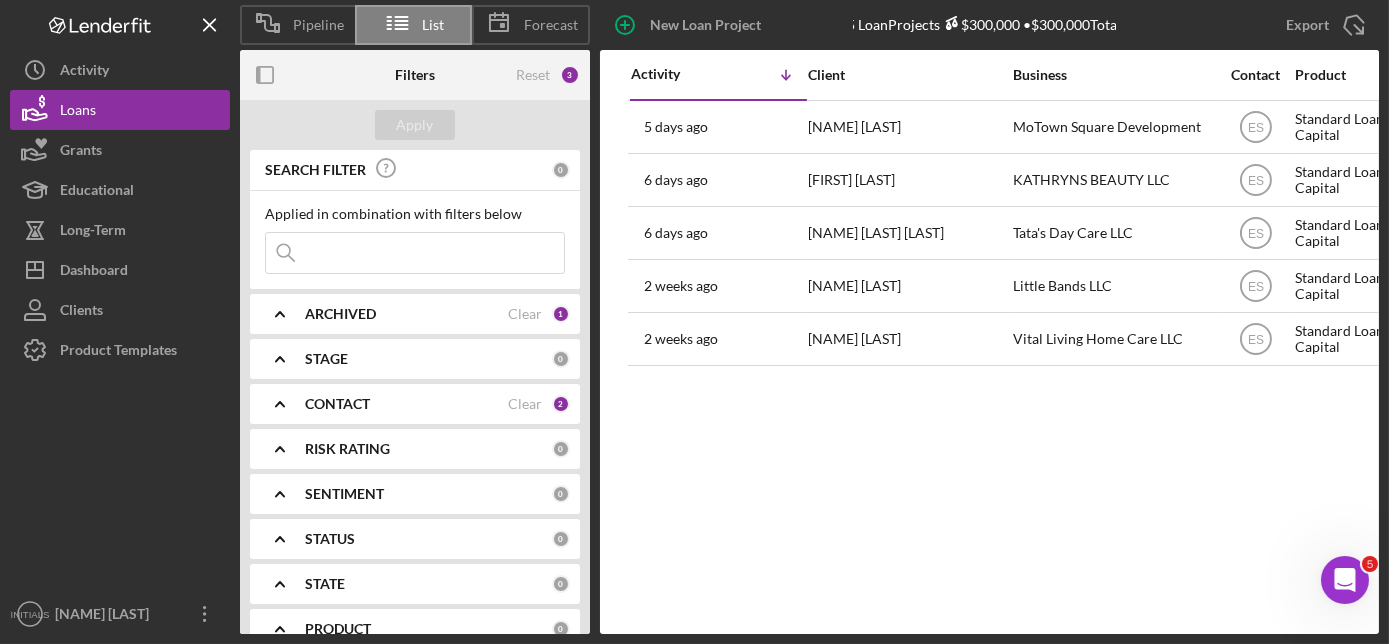 scroll, scrollTop: 0, scrollLeft: 0, axis: both 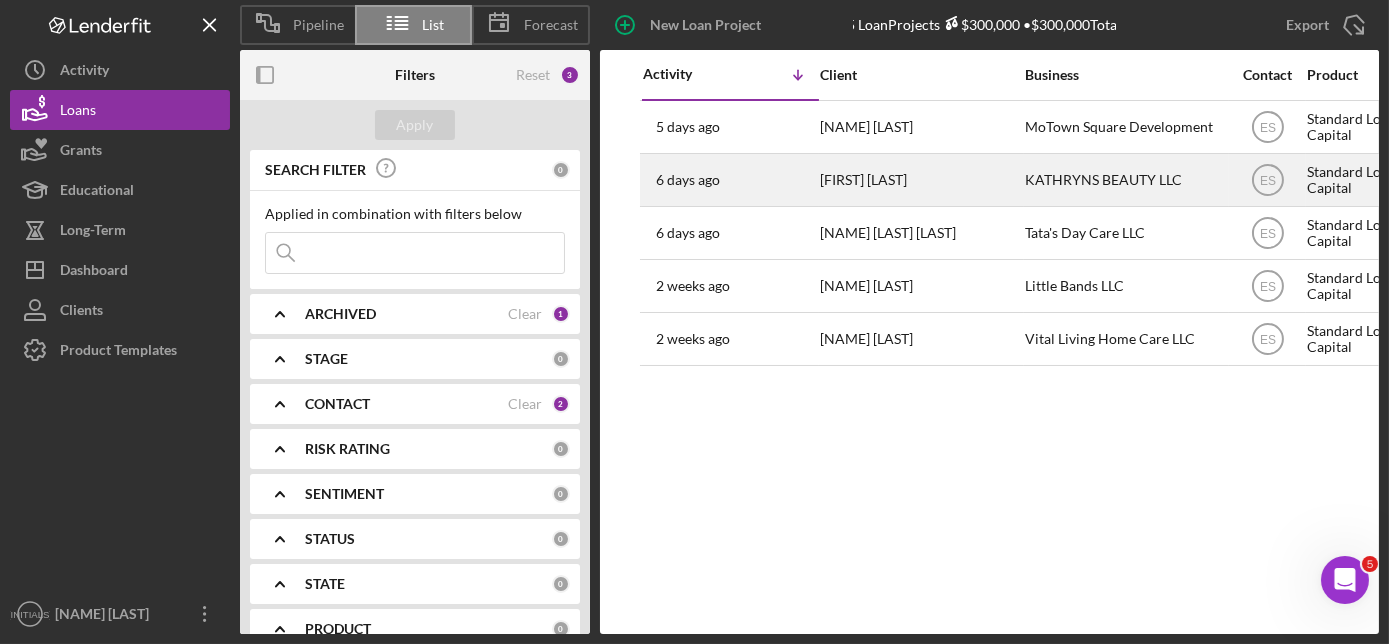 click on "[FIRST] [LAST]" at bounding box center [920, 180] 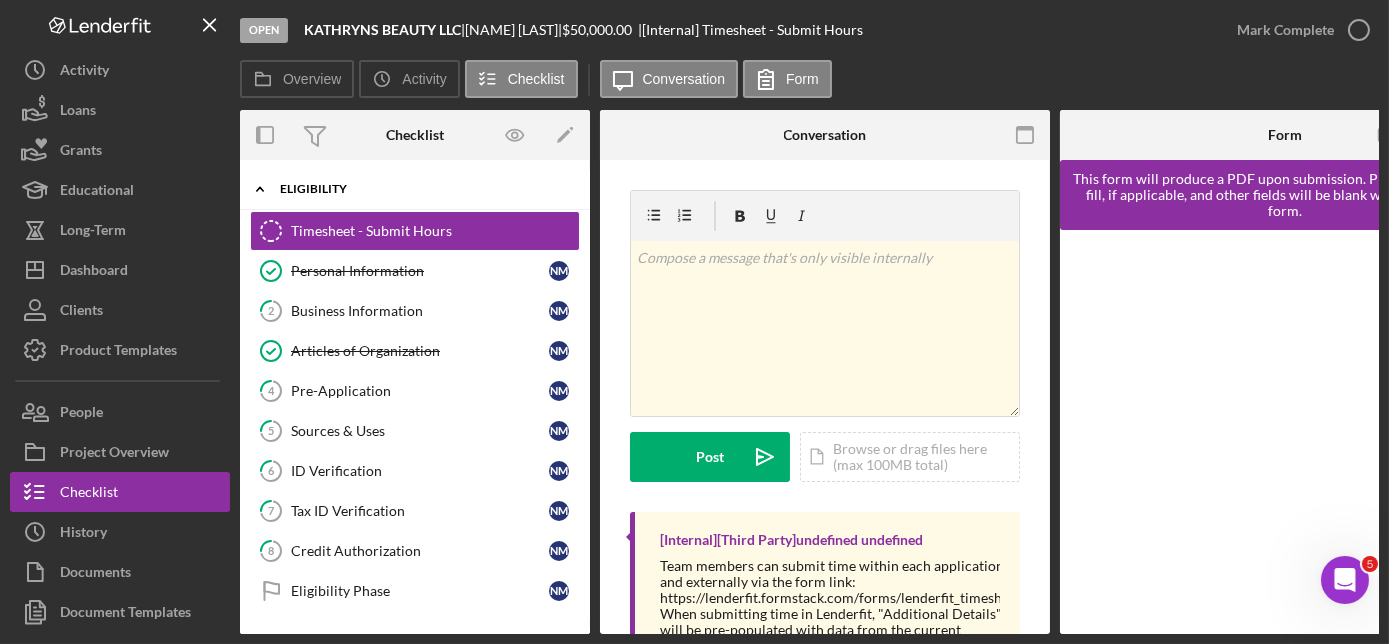 click on "Eligibility" at bounding box center (422, 189) 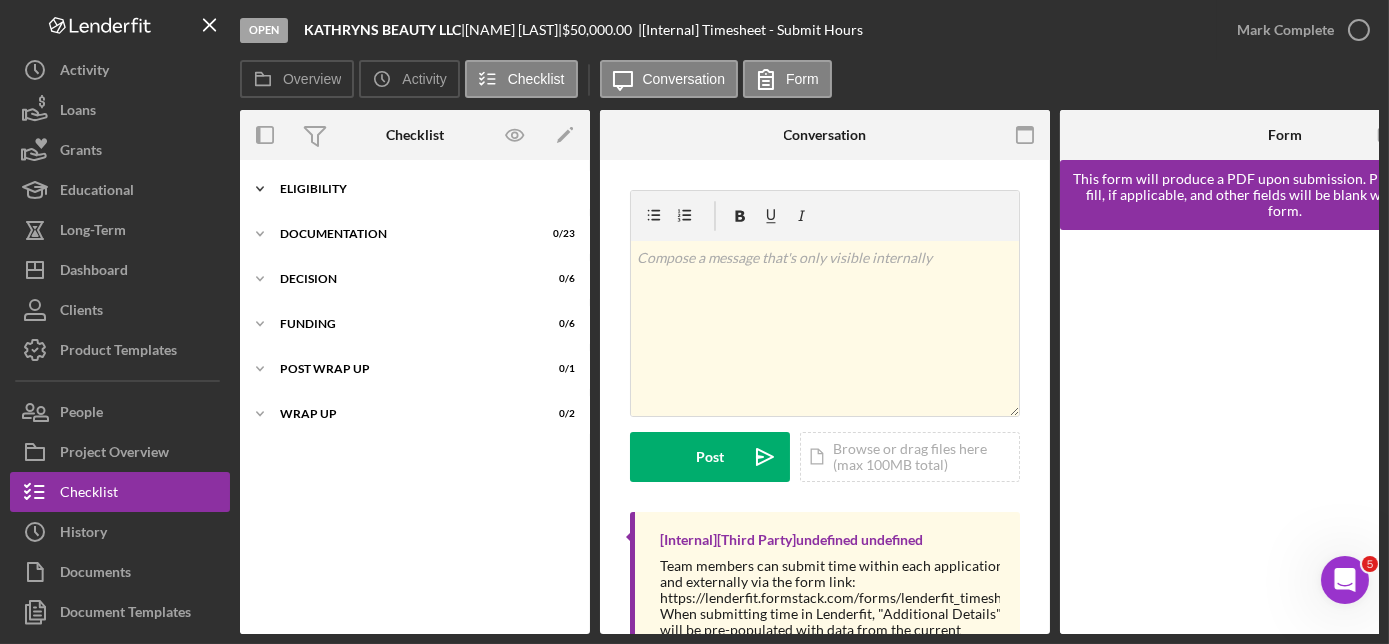 click on "Eligibility" at bounding box center (427, 189) 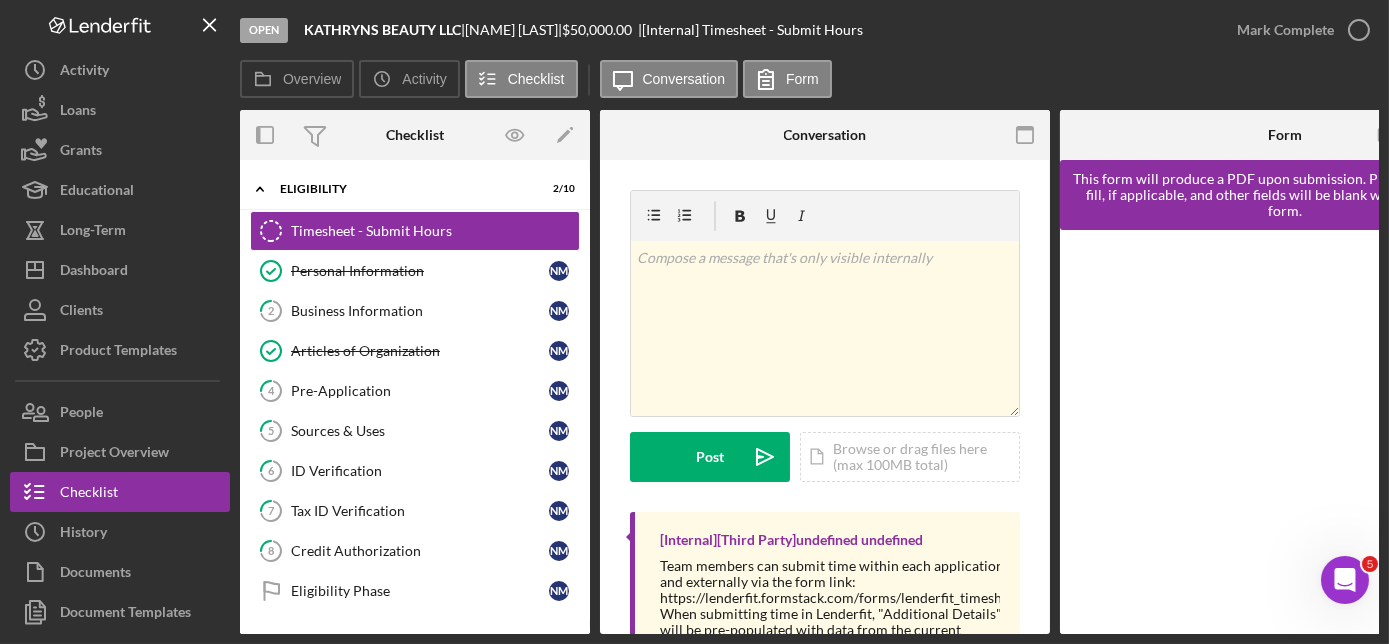 drag, startPoint x: 478, startPoint y: 27, endPoint x: 592, endPoint y: 30, distance: 114.03947 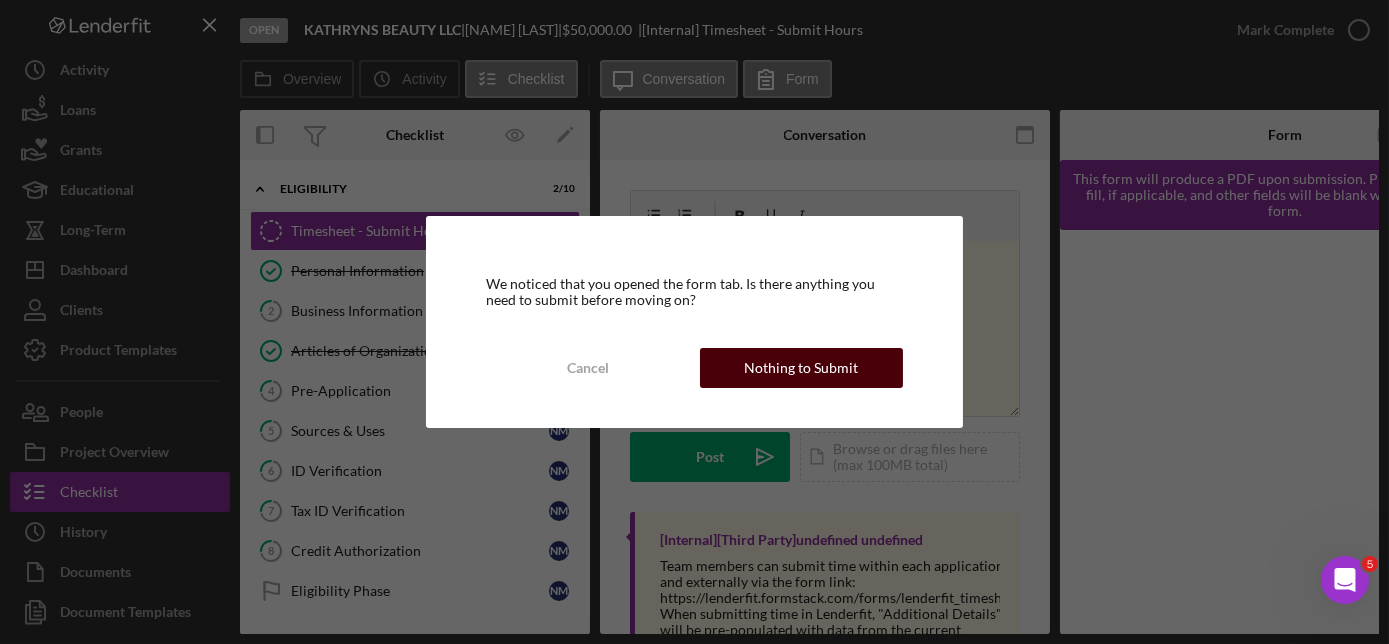 click on "Nothing to Submit" at bounding box center (801, 368) 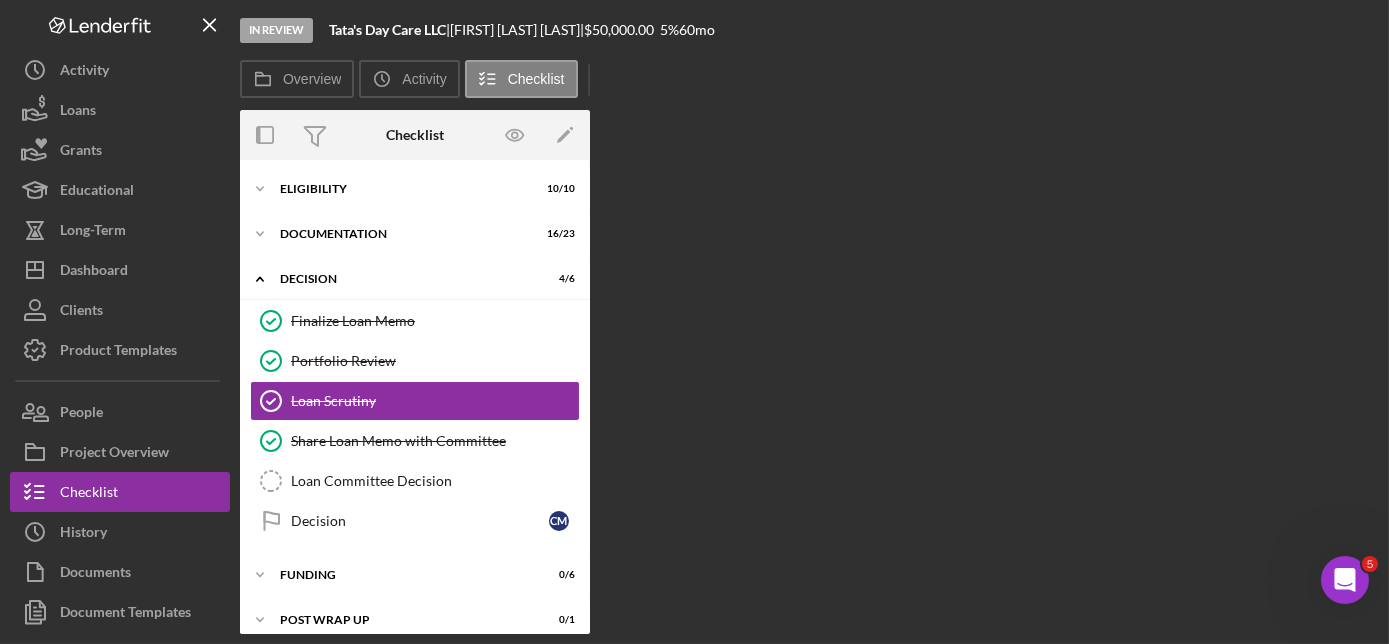 scroll, scrollTop: 2, scrollLeft: 0, axis: vertical 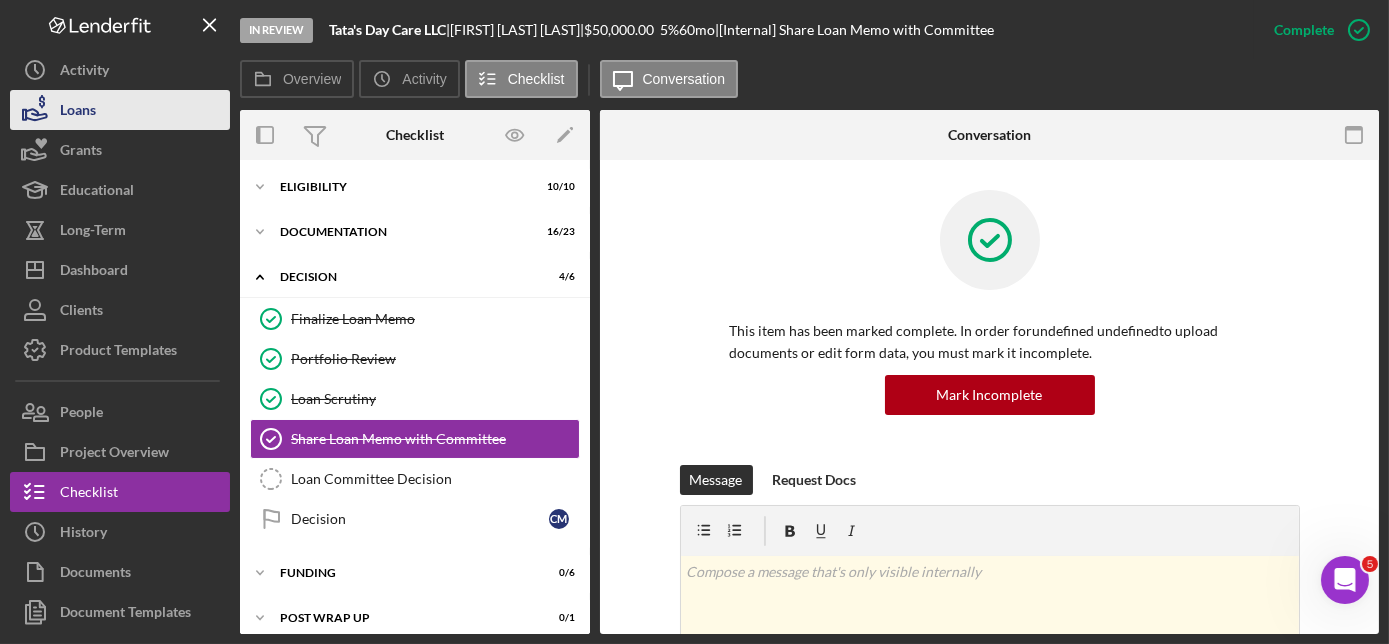 click on "Loans" at bounding box center (78, 112) 